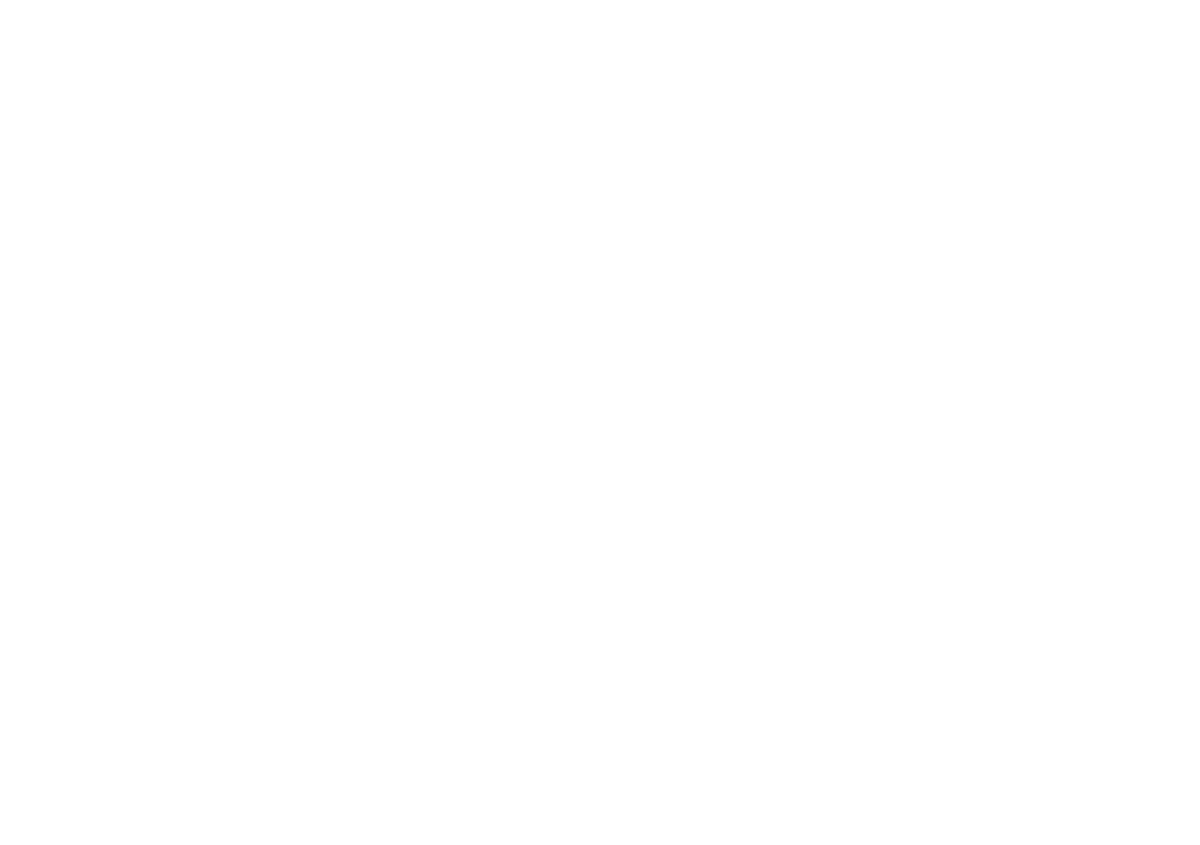 scroll, scrollTop: 0, scrollLeft: 0, axis: both 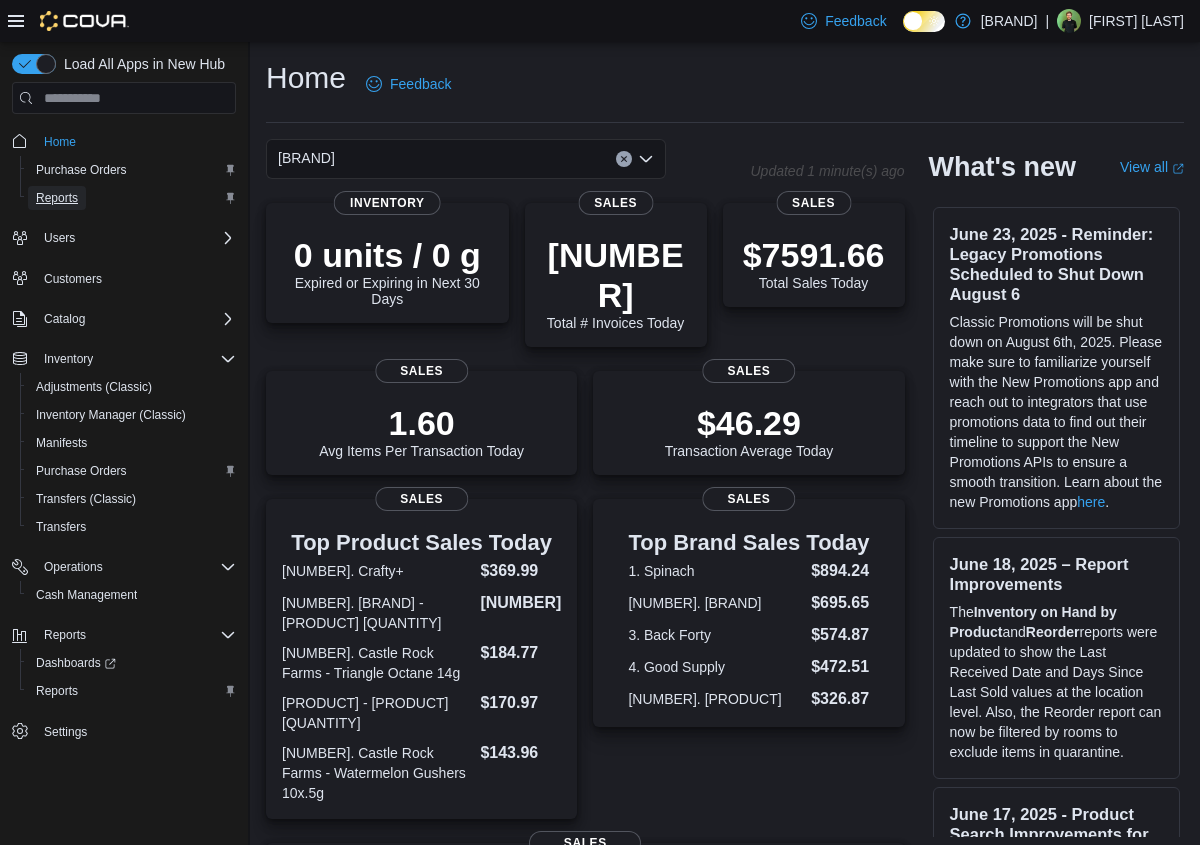 click on "Reports" at bounding box center (57, 198) 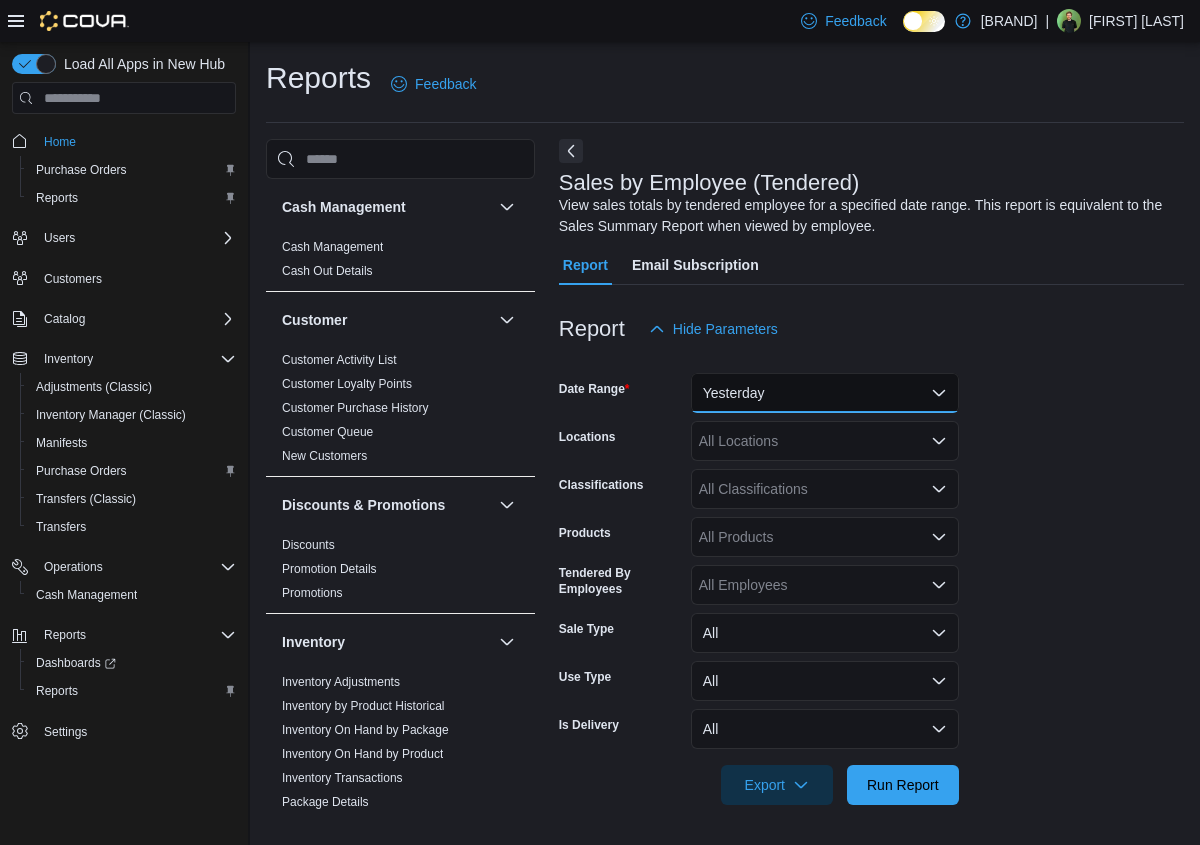 click on "Yesterday" at bounding box center (825, 393) 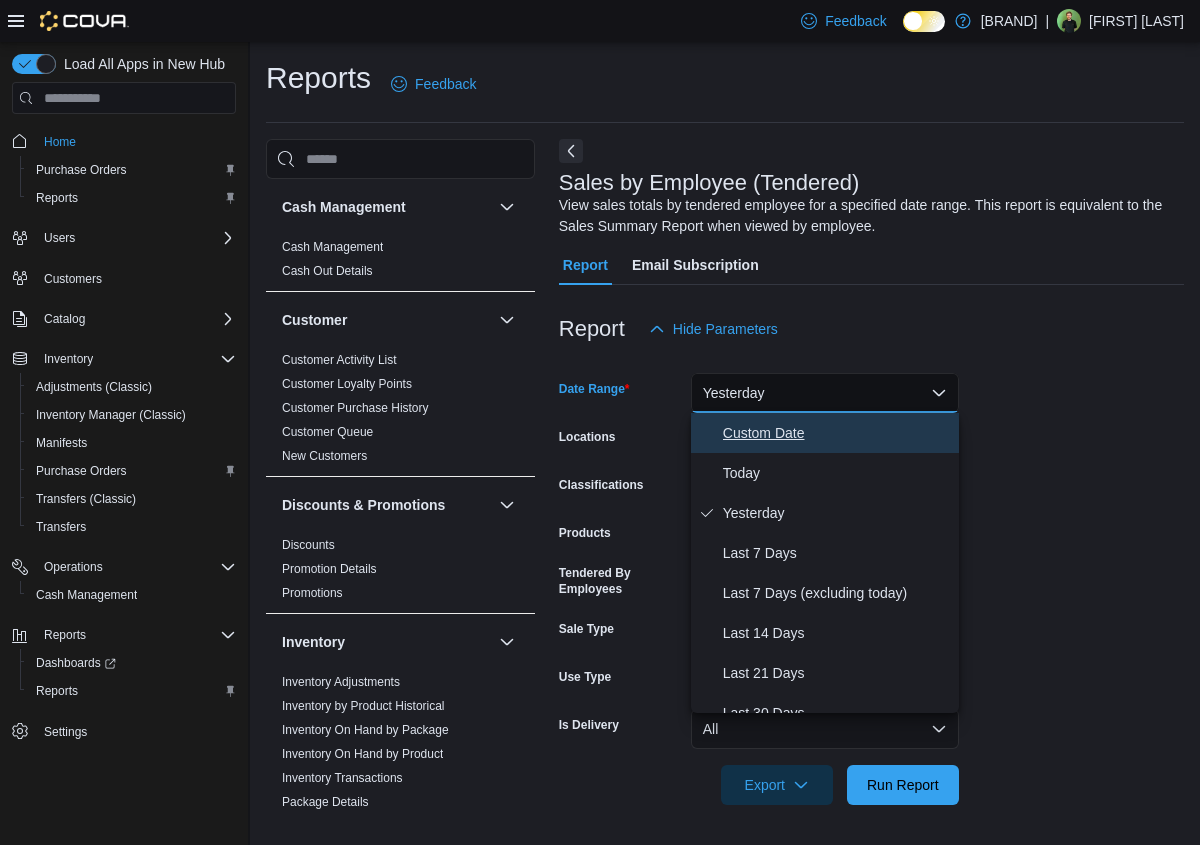 click on "Custom Date" at bounding box center [837, 433] 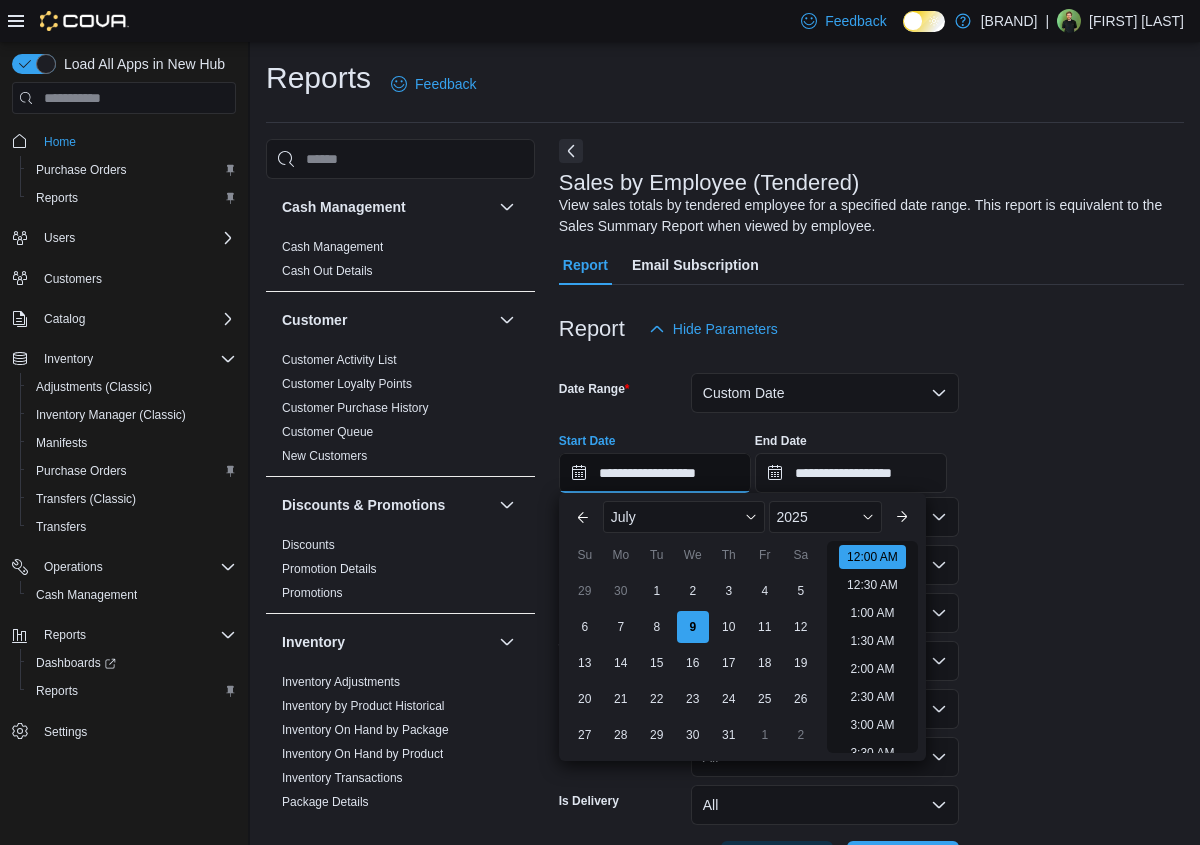 click on "**********" at bounding box center [655, 473] 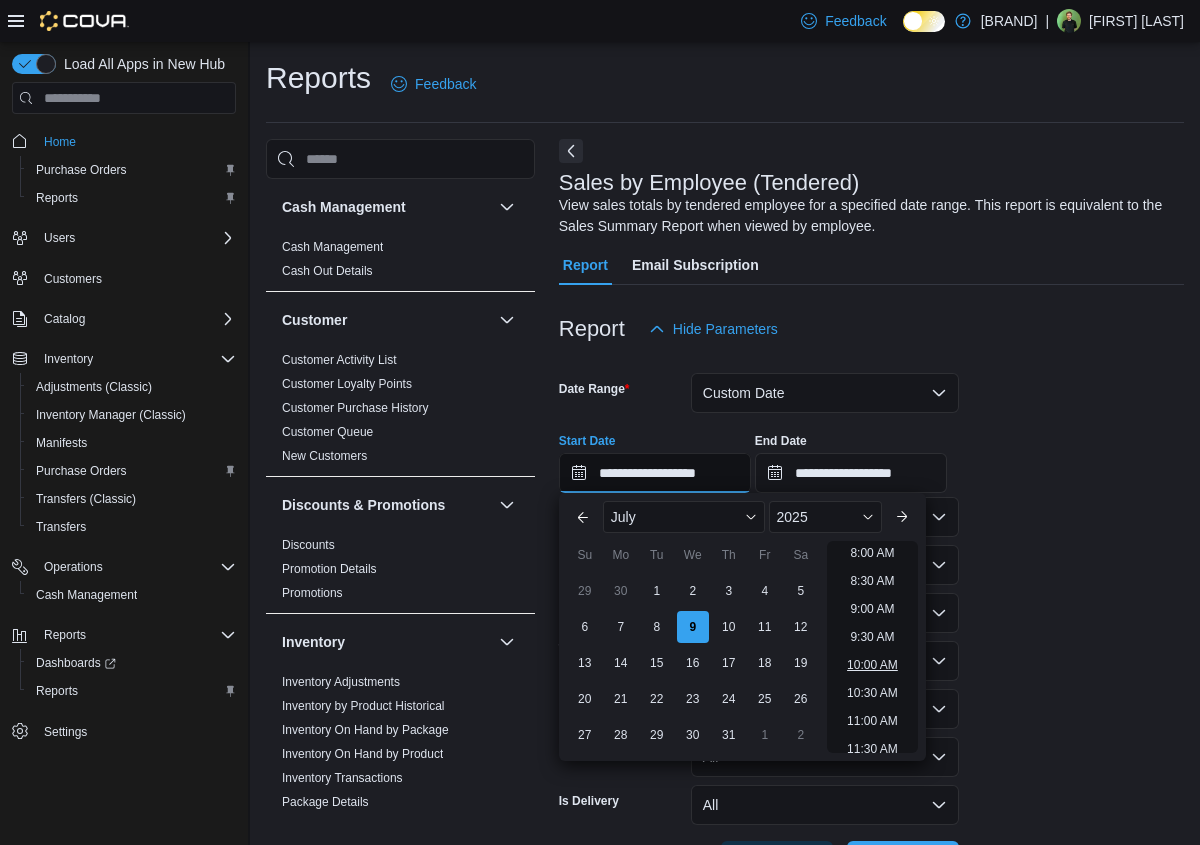 scroll, scrollTop: 449, scrollLeft: 0, axis: vertical 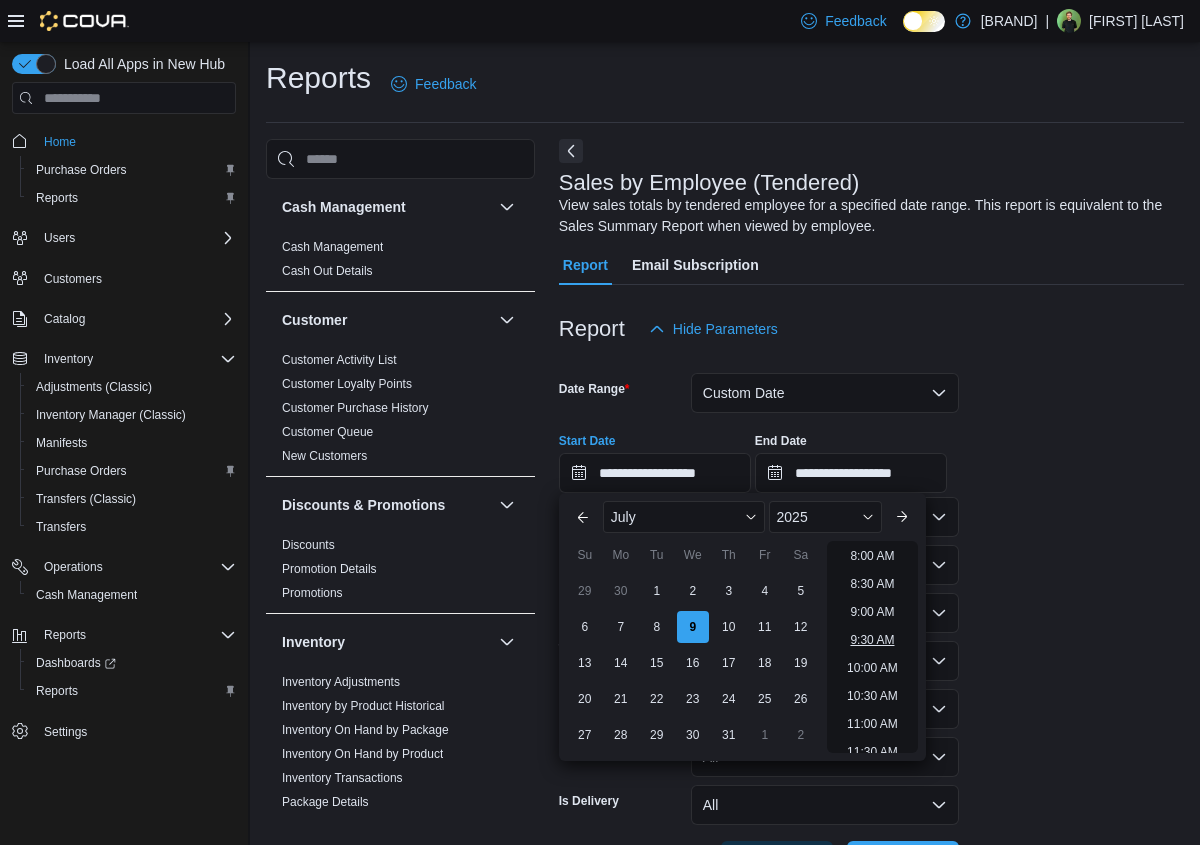 click on "9:30 AM" at bounding box center [872, 640] 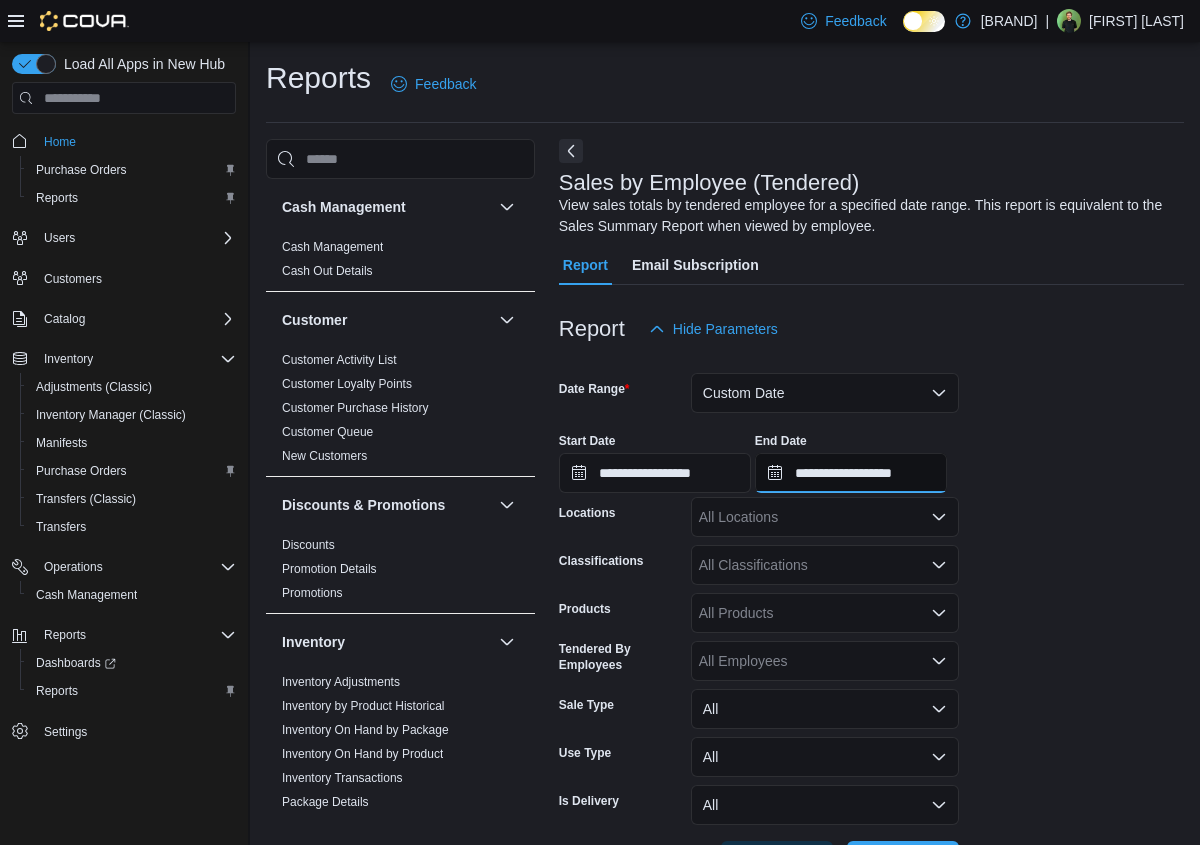 click on "**********" at bounding box center (851, 473) 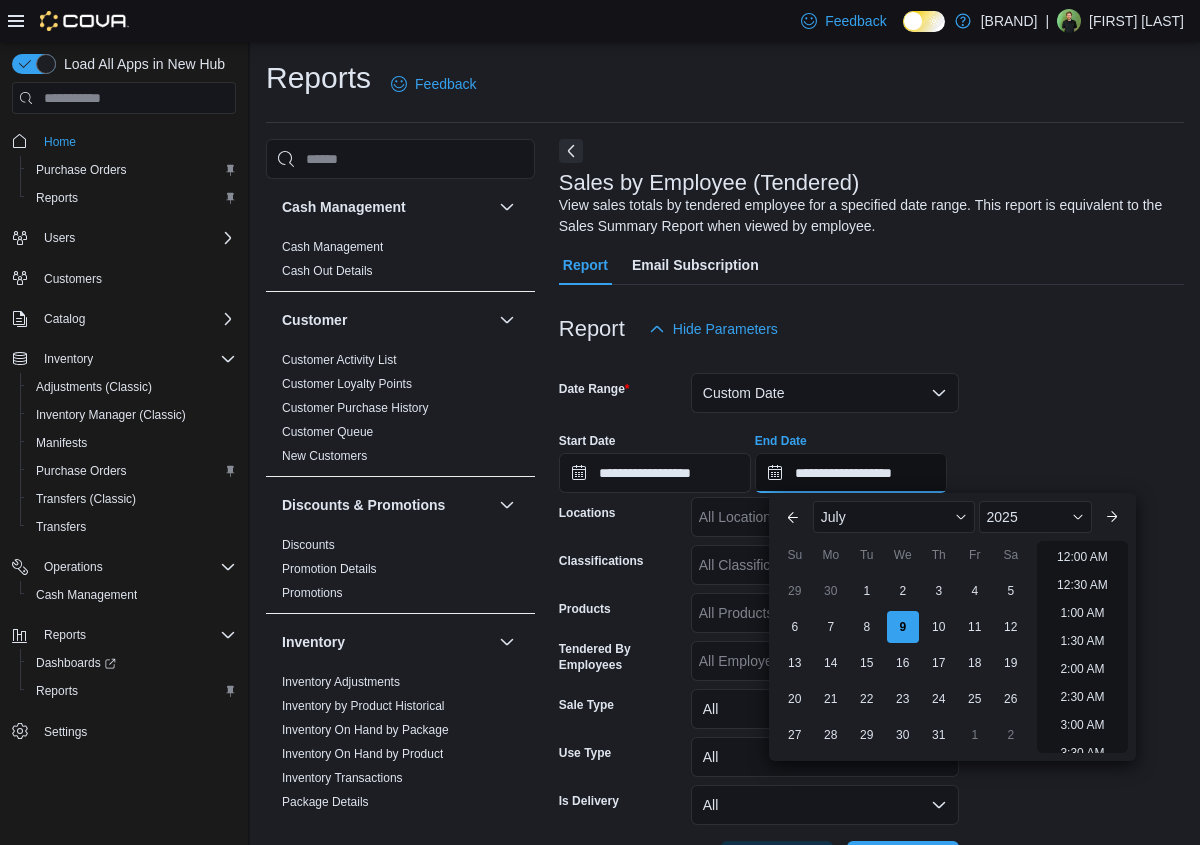 scroll, scrollTop: 1136, scrollLeft: 0, axis: vertical 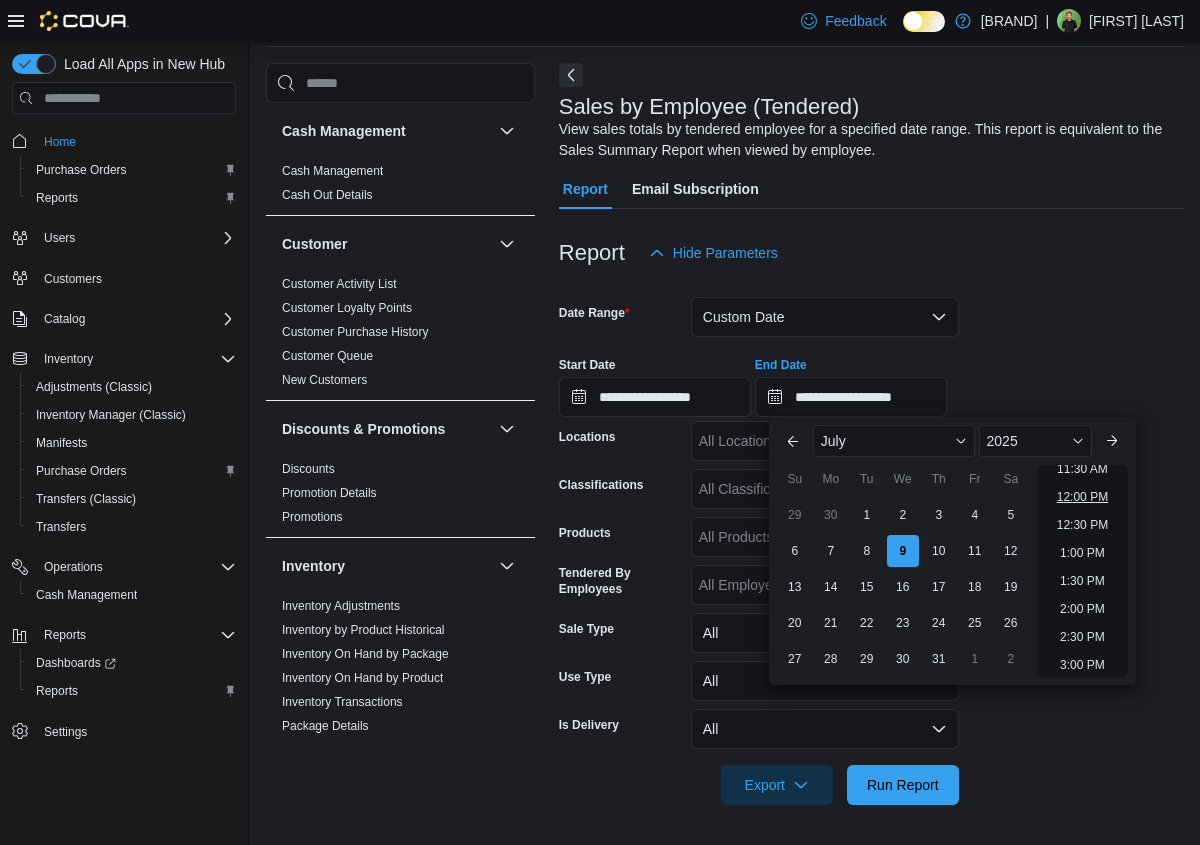 click on "12:00 PM" at bounding box center [1082, 497] 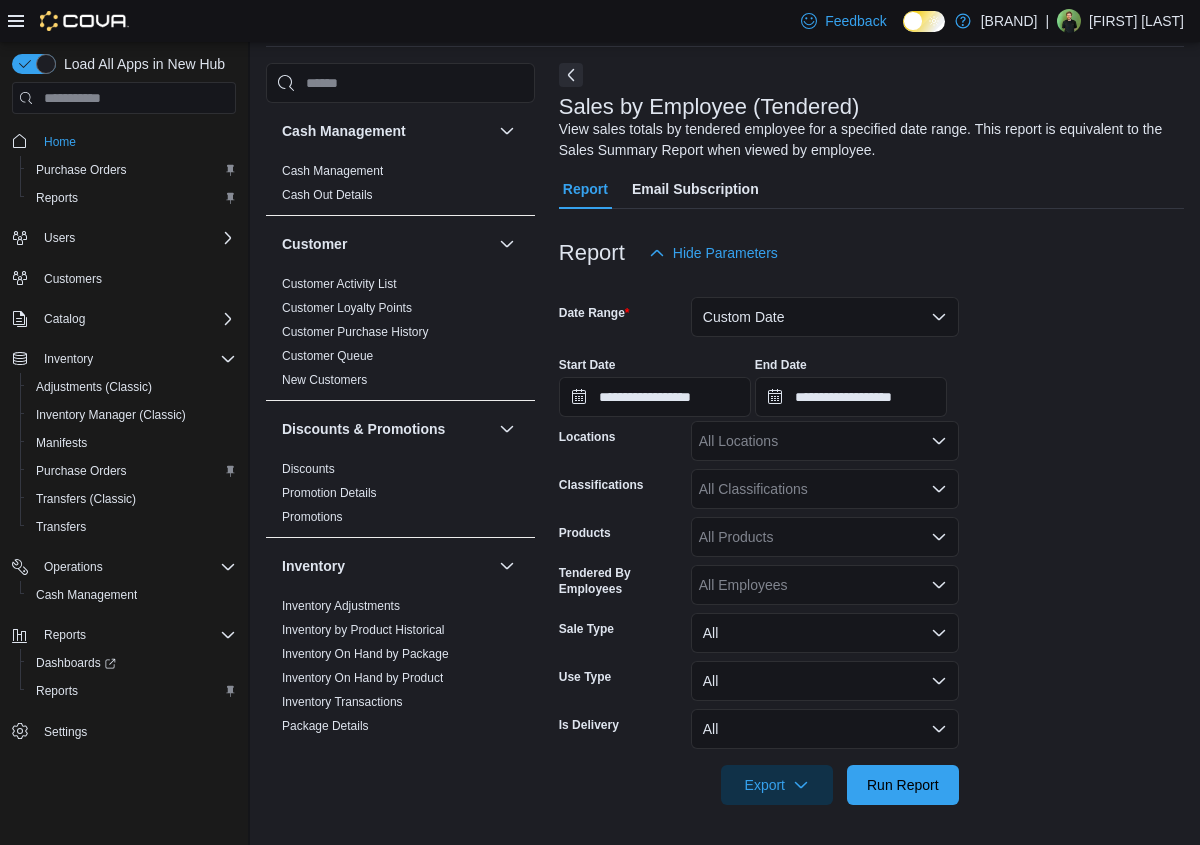 click on "All Locations" at bounding box center [825, 441] 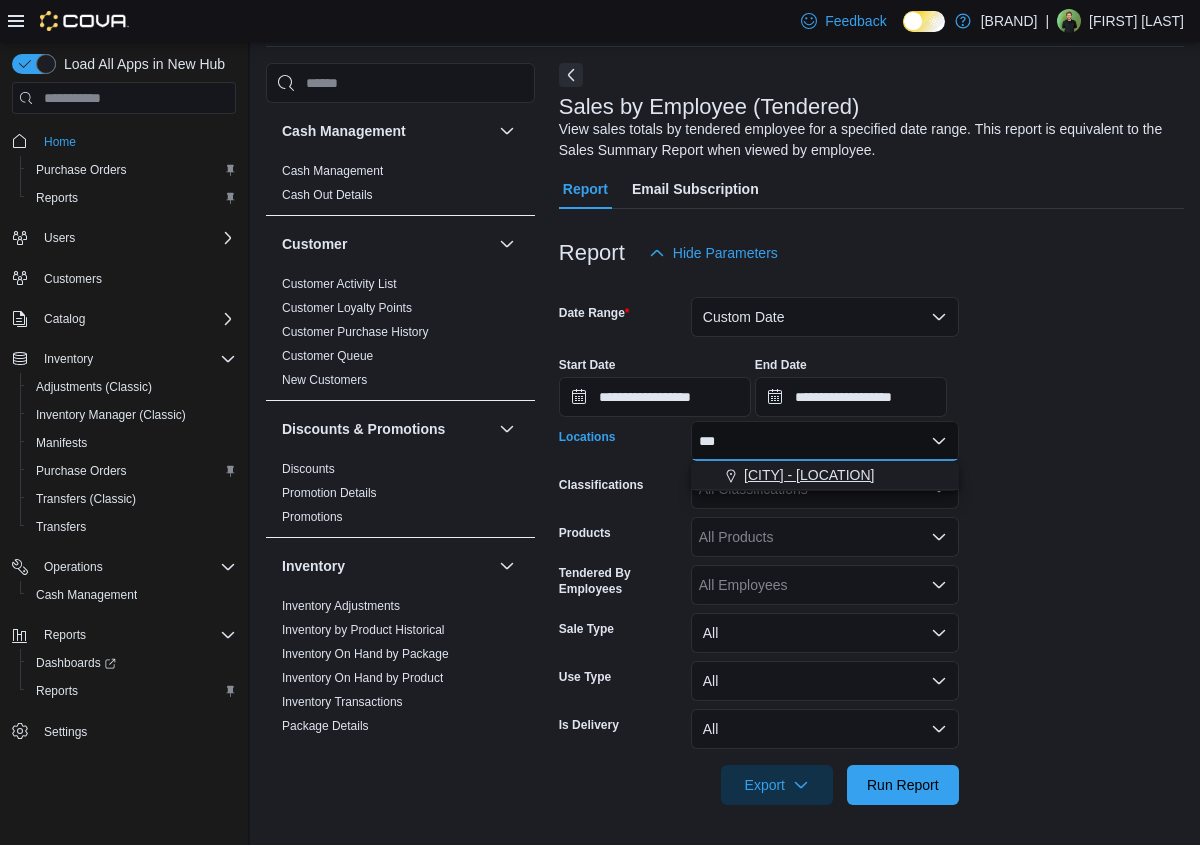 type on "***" 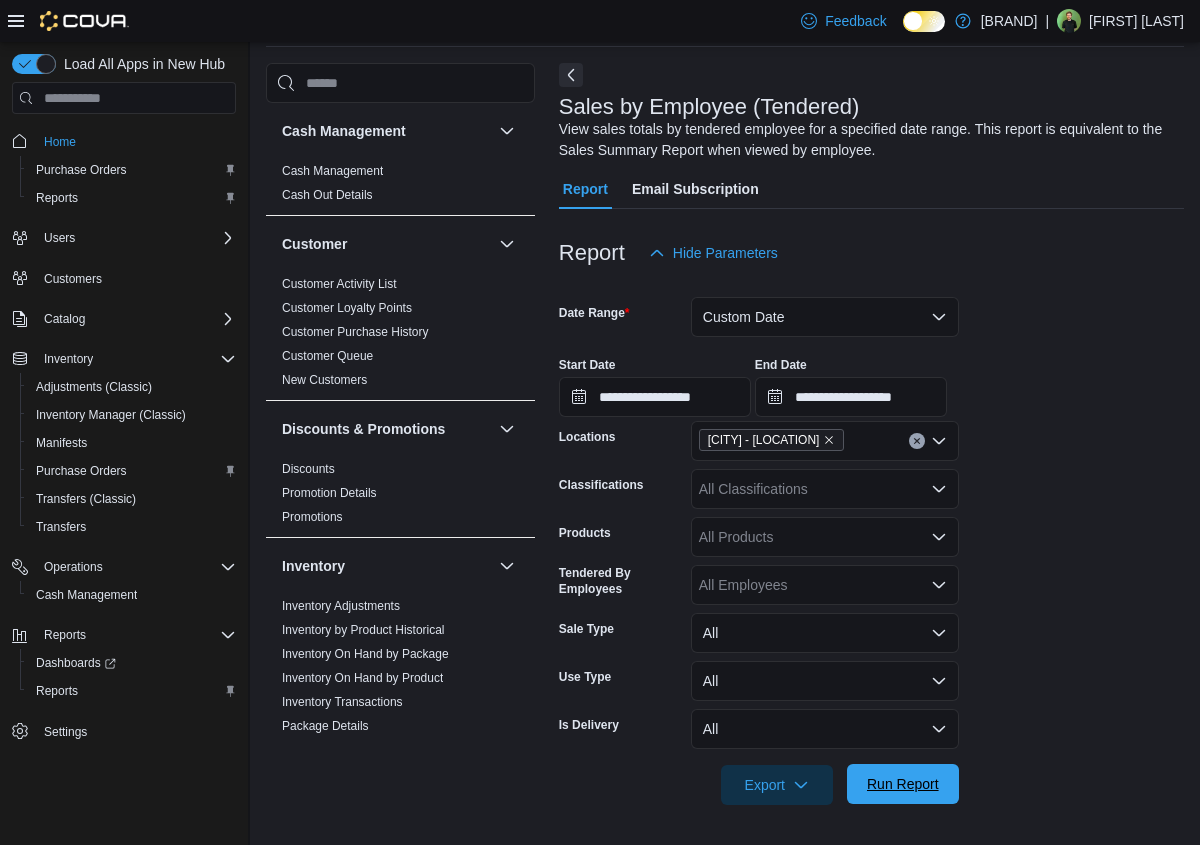 click on "Run Report" at bounding box center (903, 784) 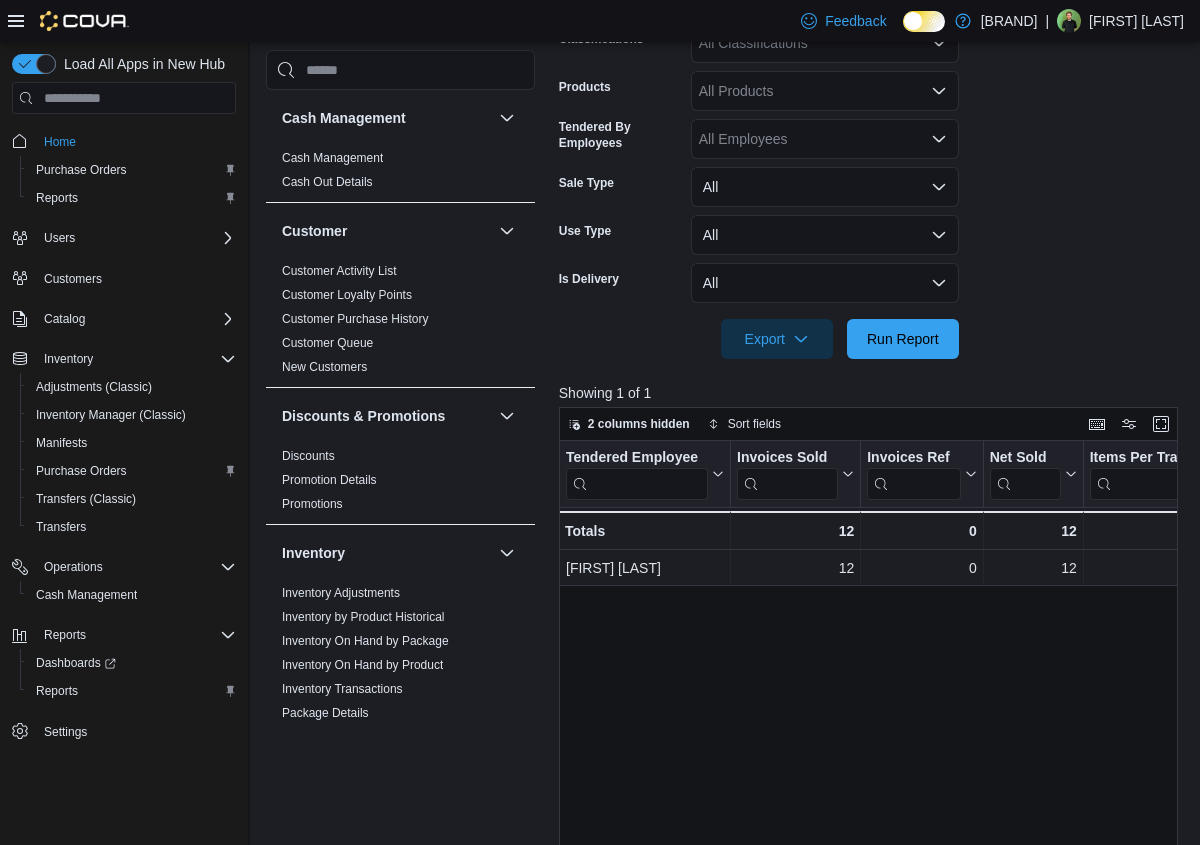 scroll, scrollTop: 528, scrollLeft: 0, axis: vertical 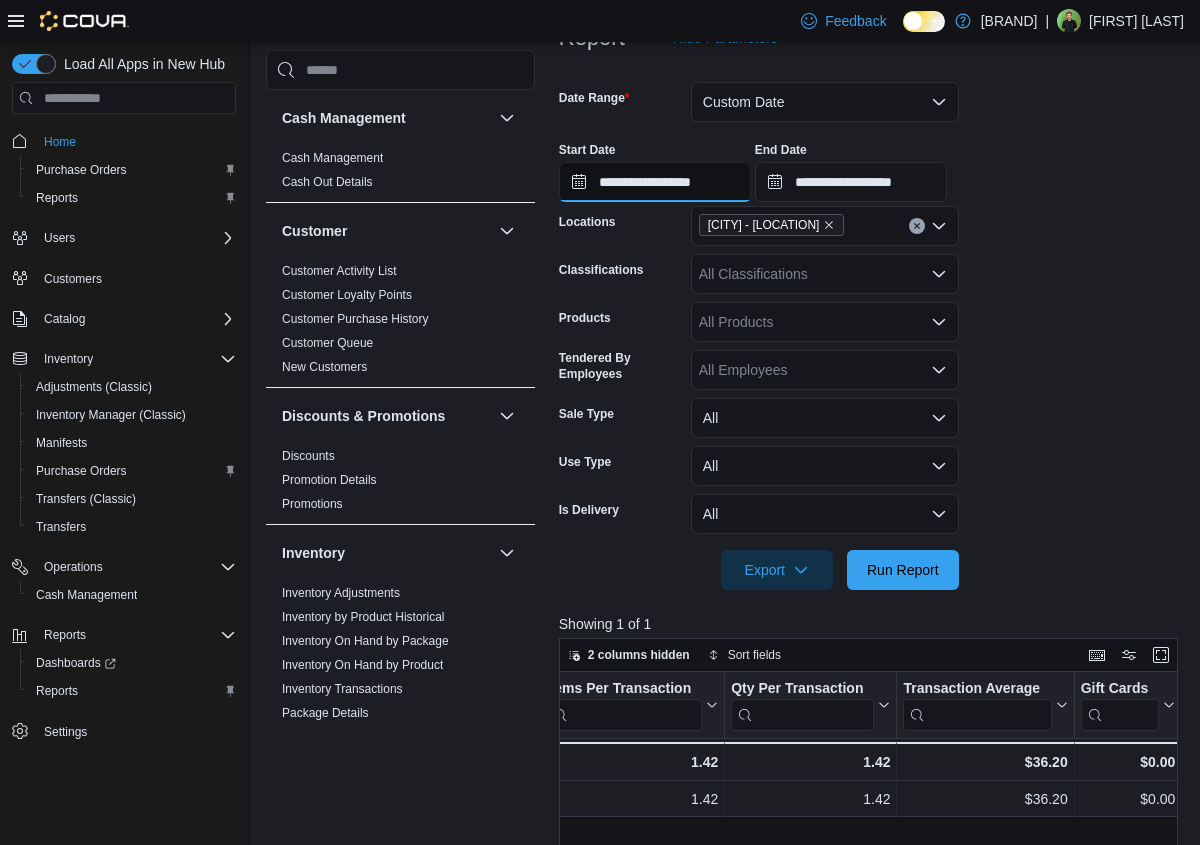 click on "**********" at bounding box center [655, 182] 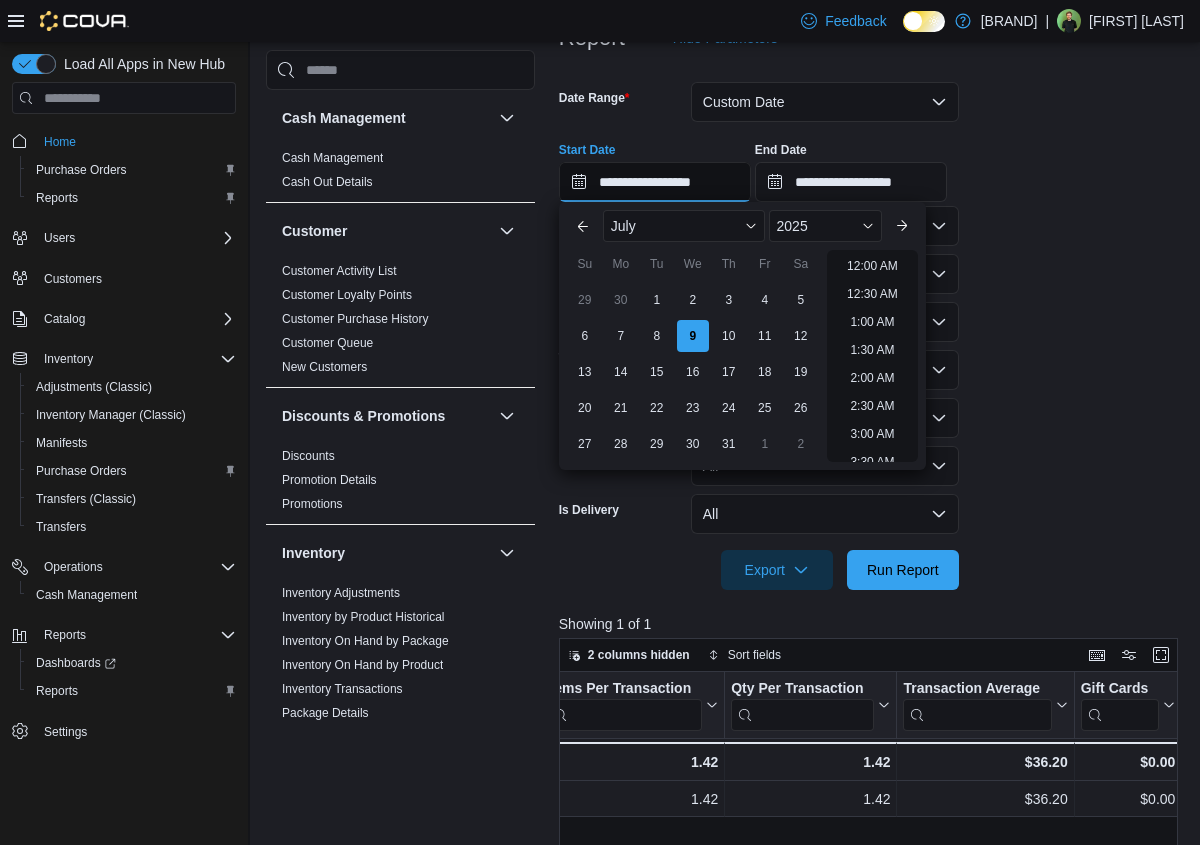 scroll, scrollTop: 594, scrollLeft: 0, axis: vertical 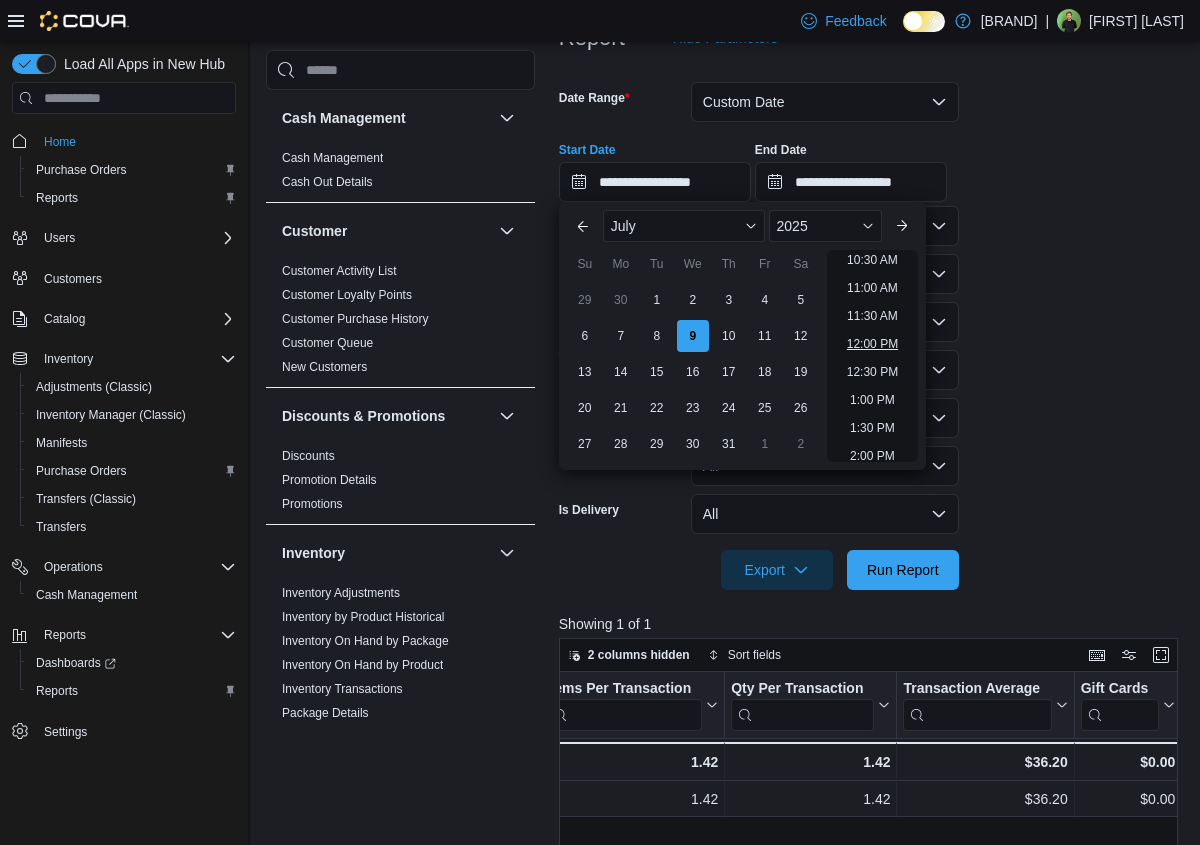 click on "12:00 PM" at bounding box center [872, 344] 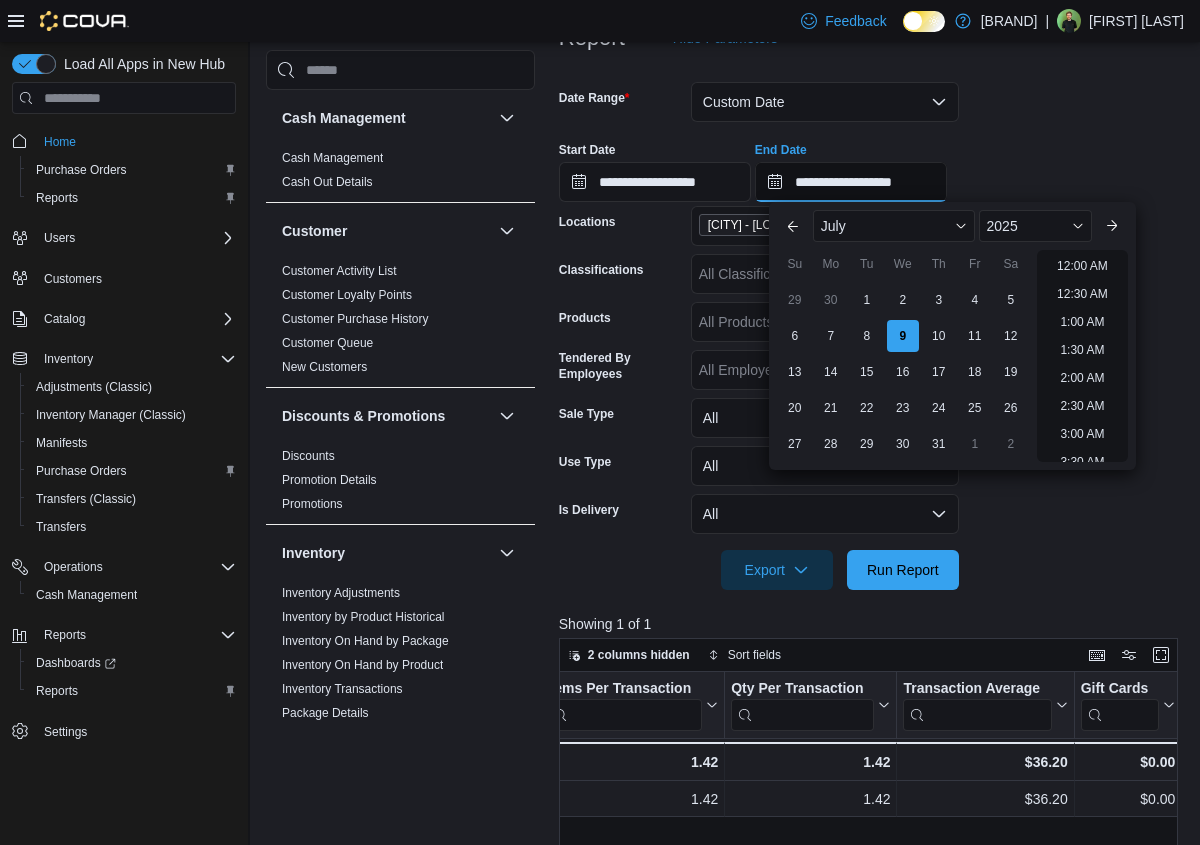 click on "**********" at bounding box center (851, 182) 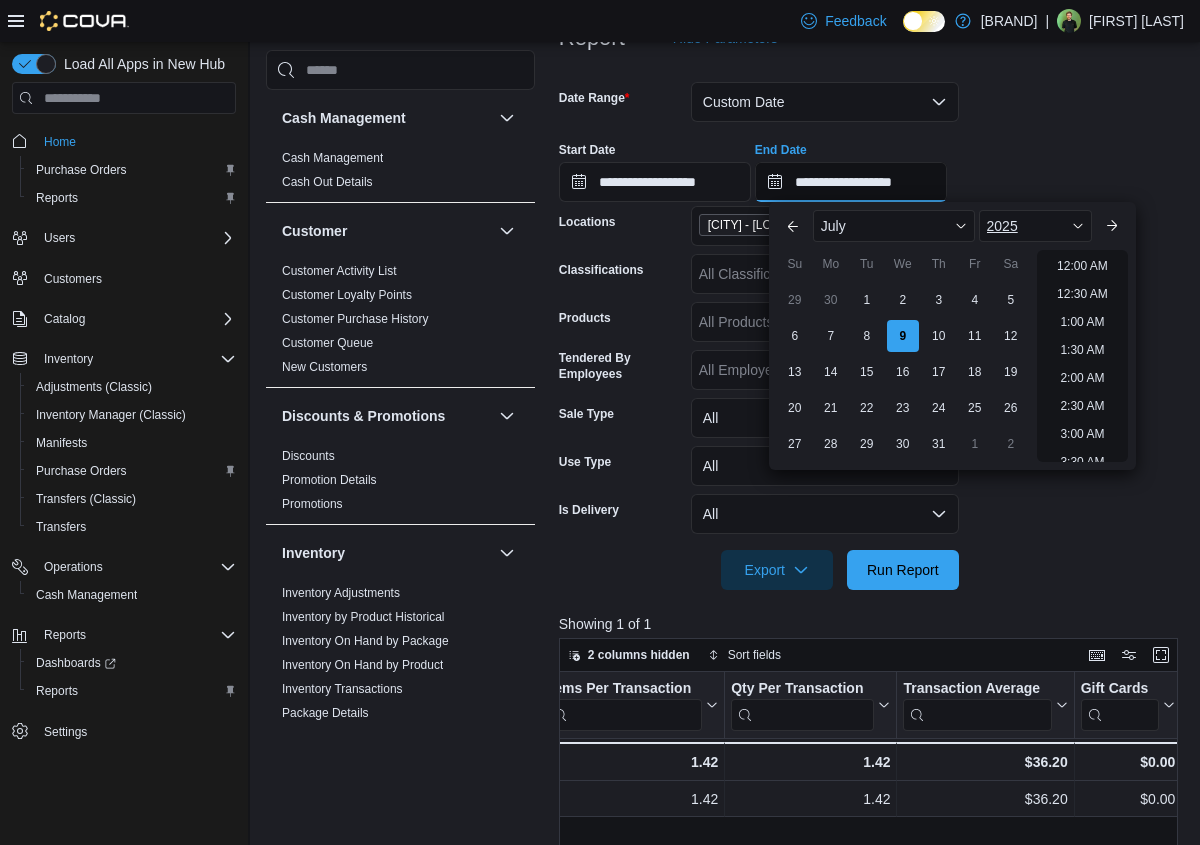 scroll, scrollTop: 734, scrollLeft: 0, axis: vertical 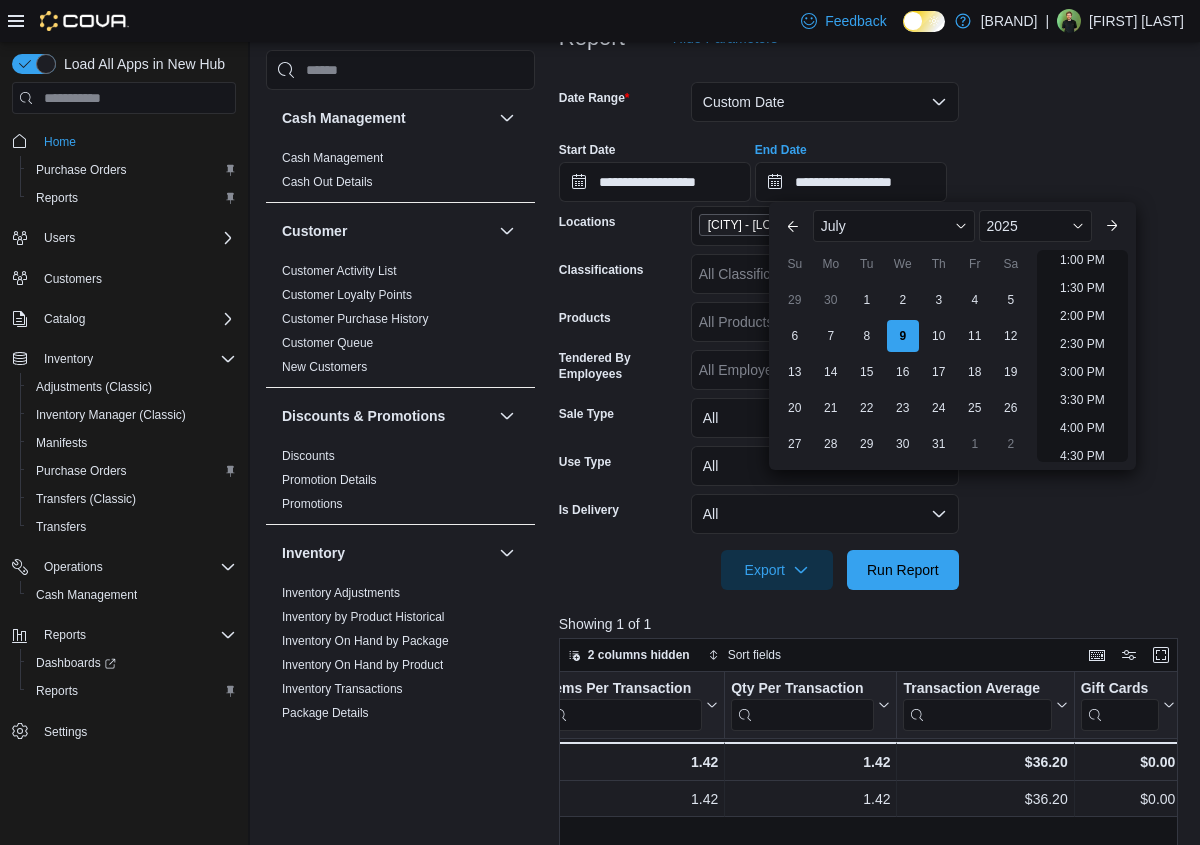 click on "2:00 PM" at bounding box center (1082, 316) 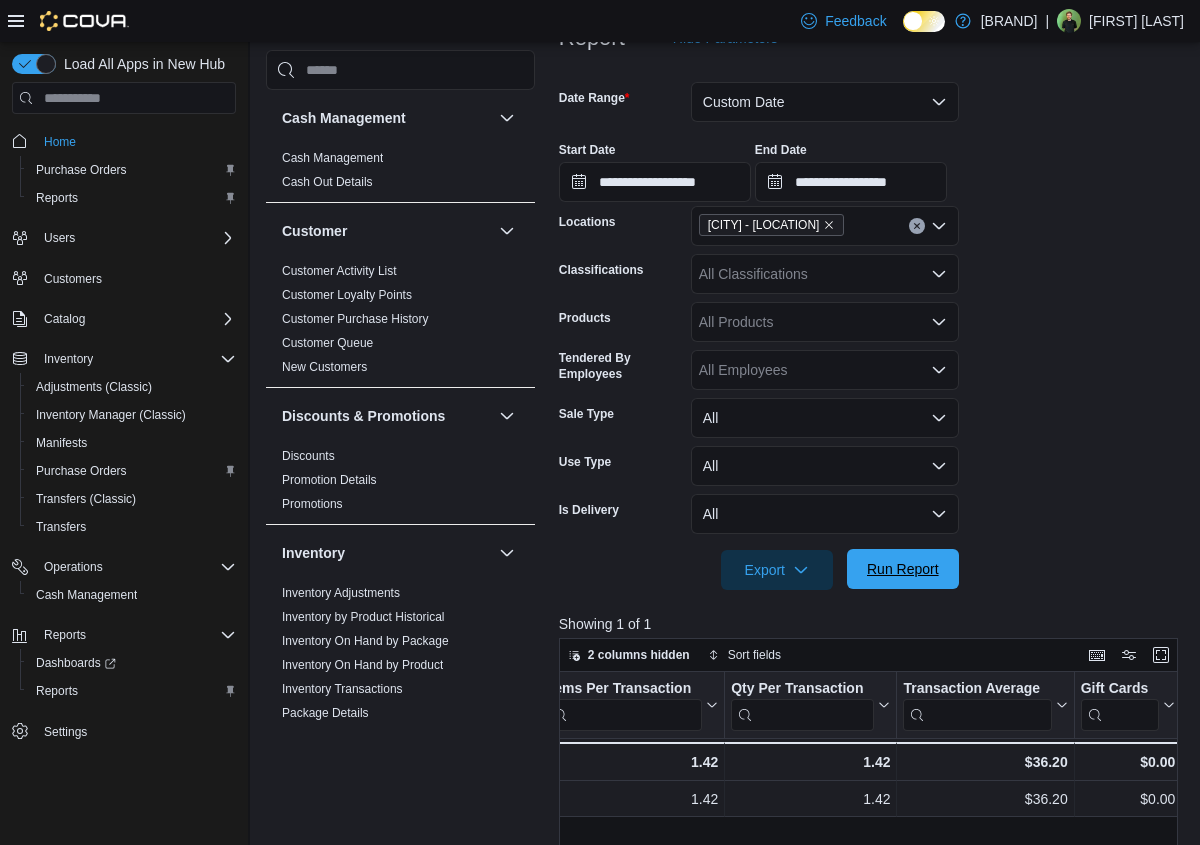 click on "Run Report" at bounding box center [903, 569] 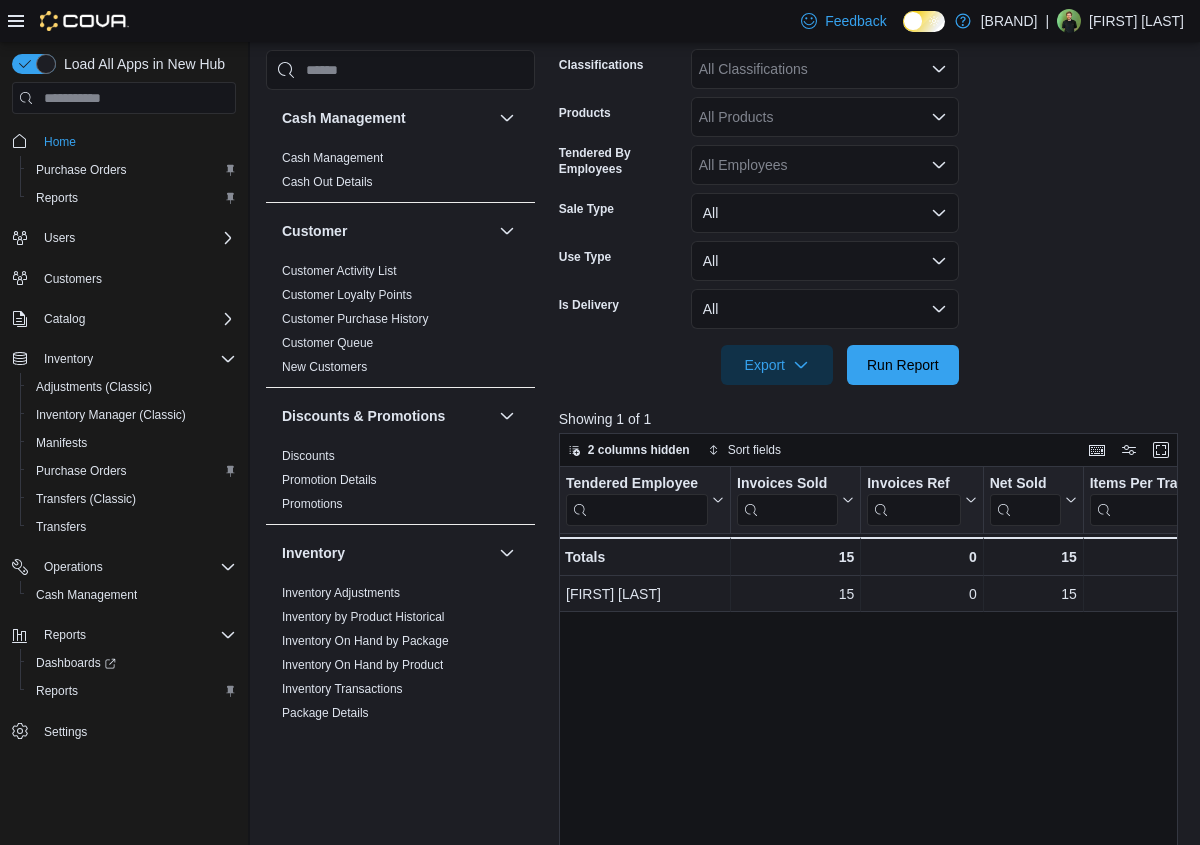 scroll, scrollTop: 497, scrollLeft: 0, axis: vertical 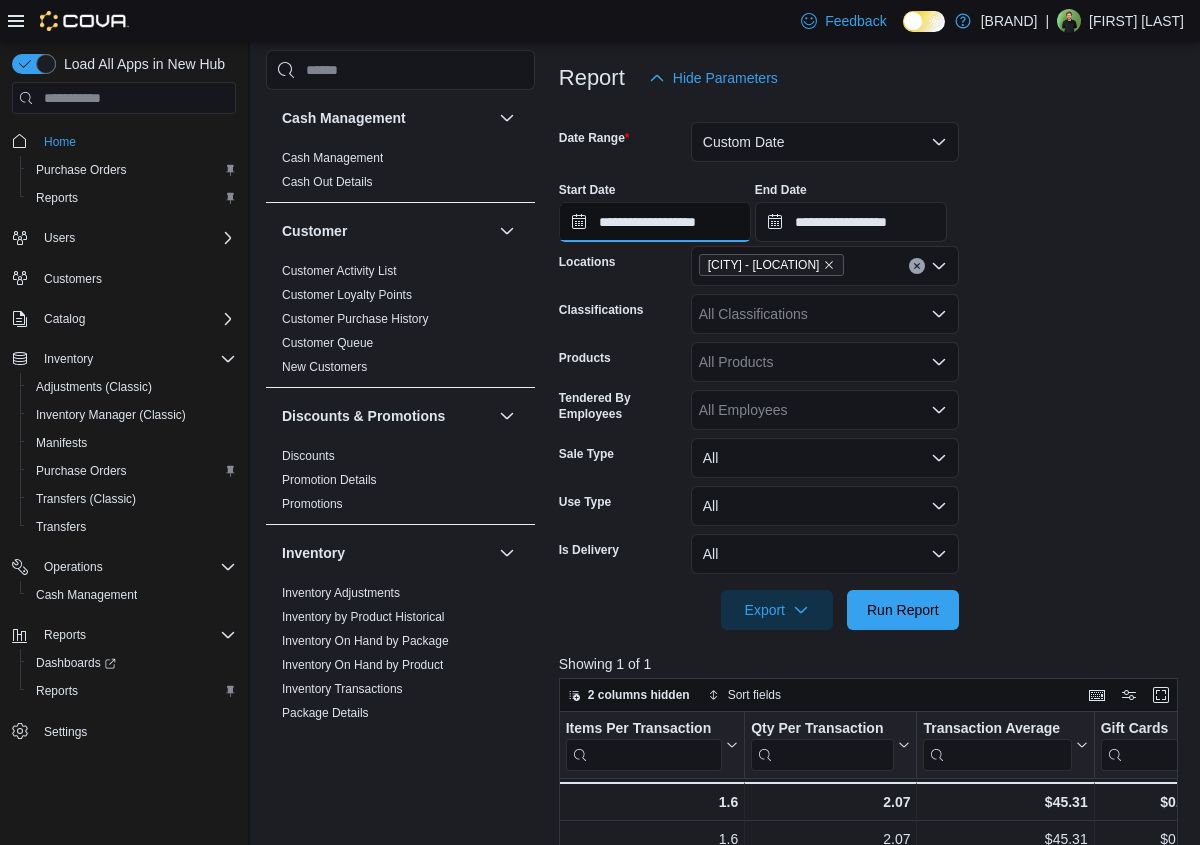 click on "**********" at bounding box center [655, 222] 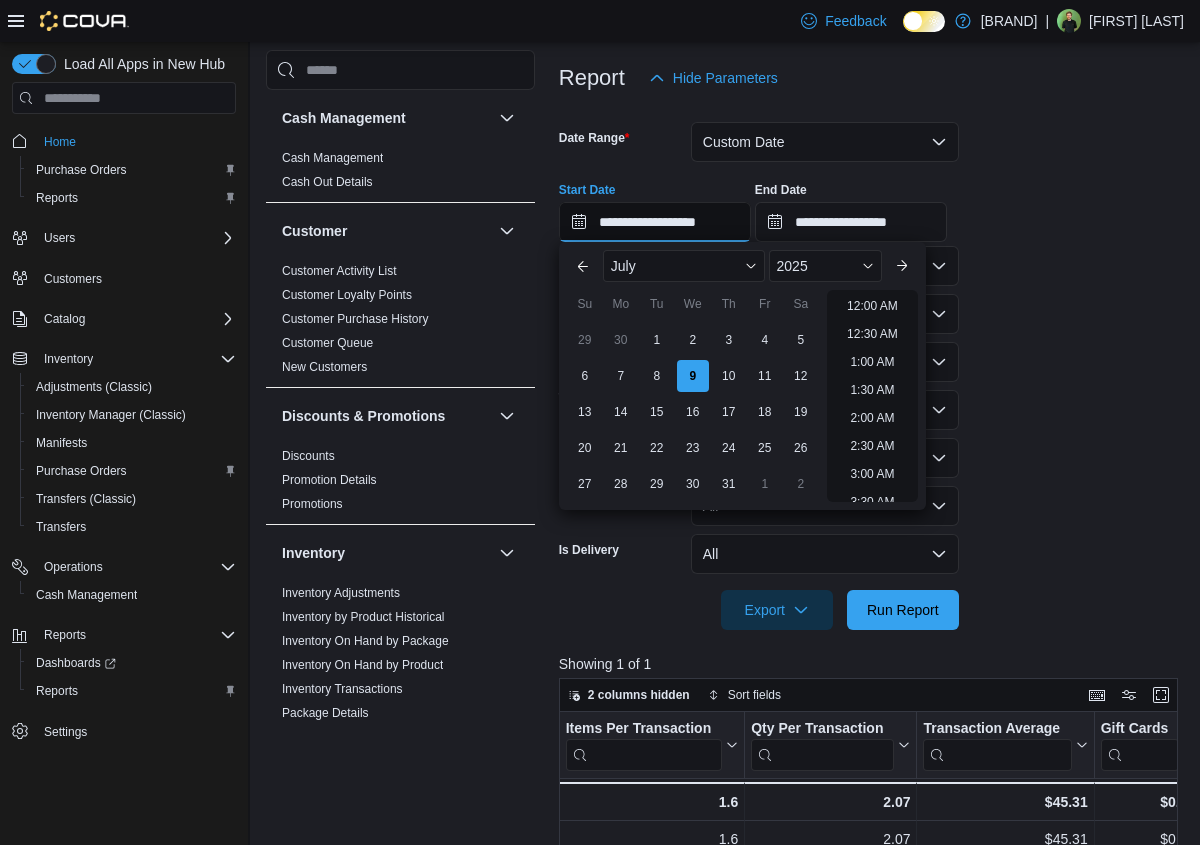 scroll, scrollTop: 734, scrollLeft: 0, axis: vertical 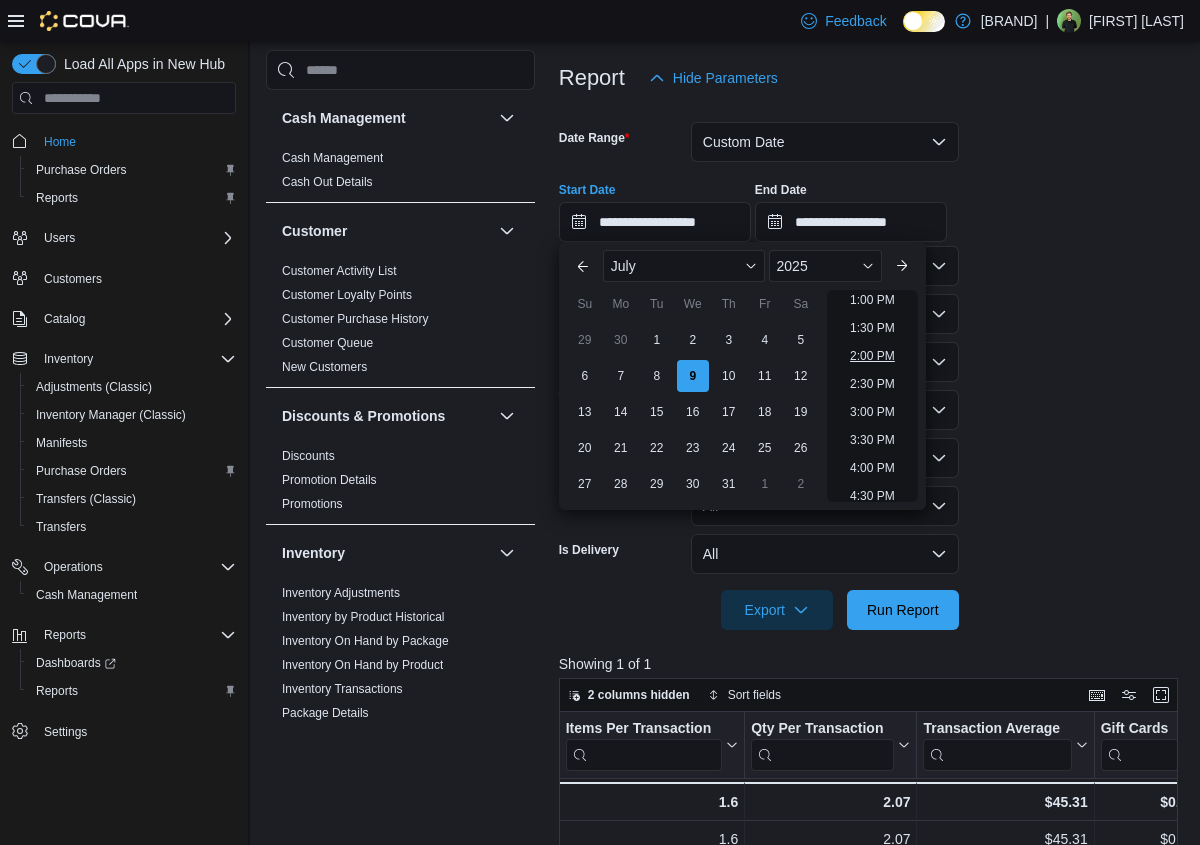 click on "2:00 PM" at bounding box center [872, 356] 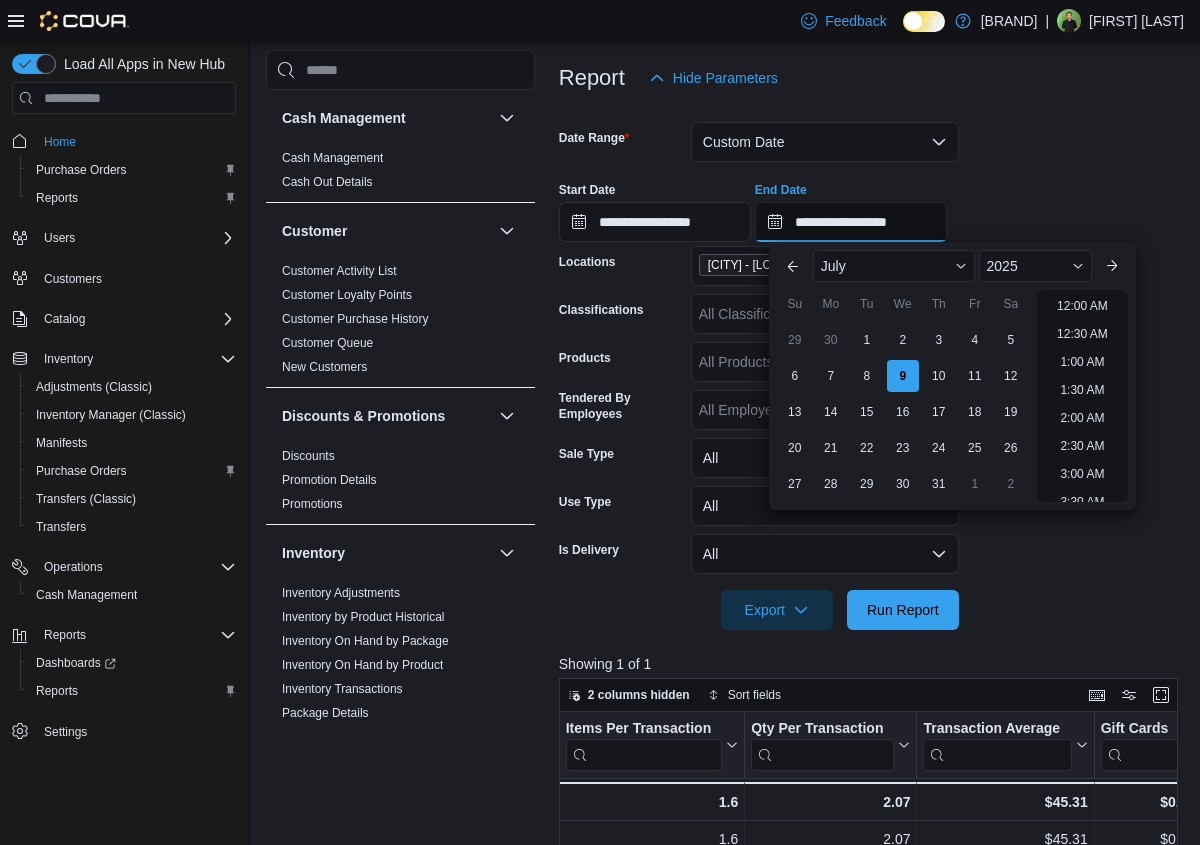 click on "**********" at bounding box center [851, 222] 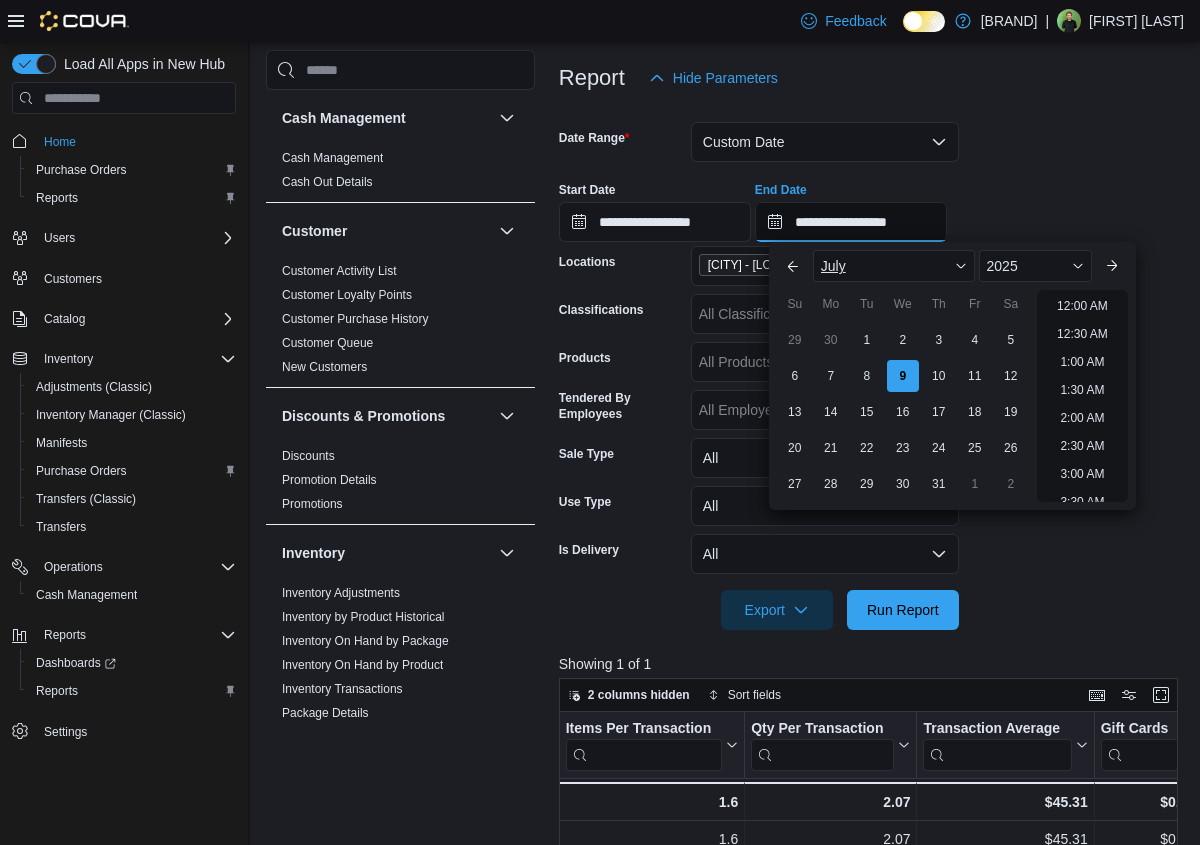 scroll, scrollTop: 846, scrollLeft: 0, axis: vertical 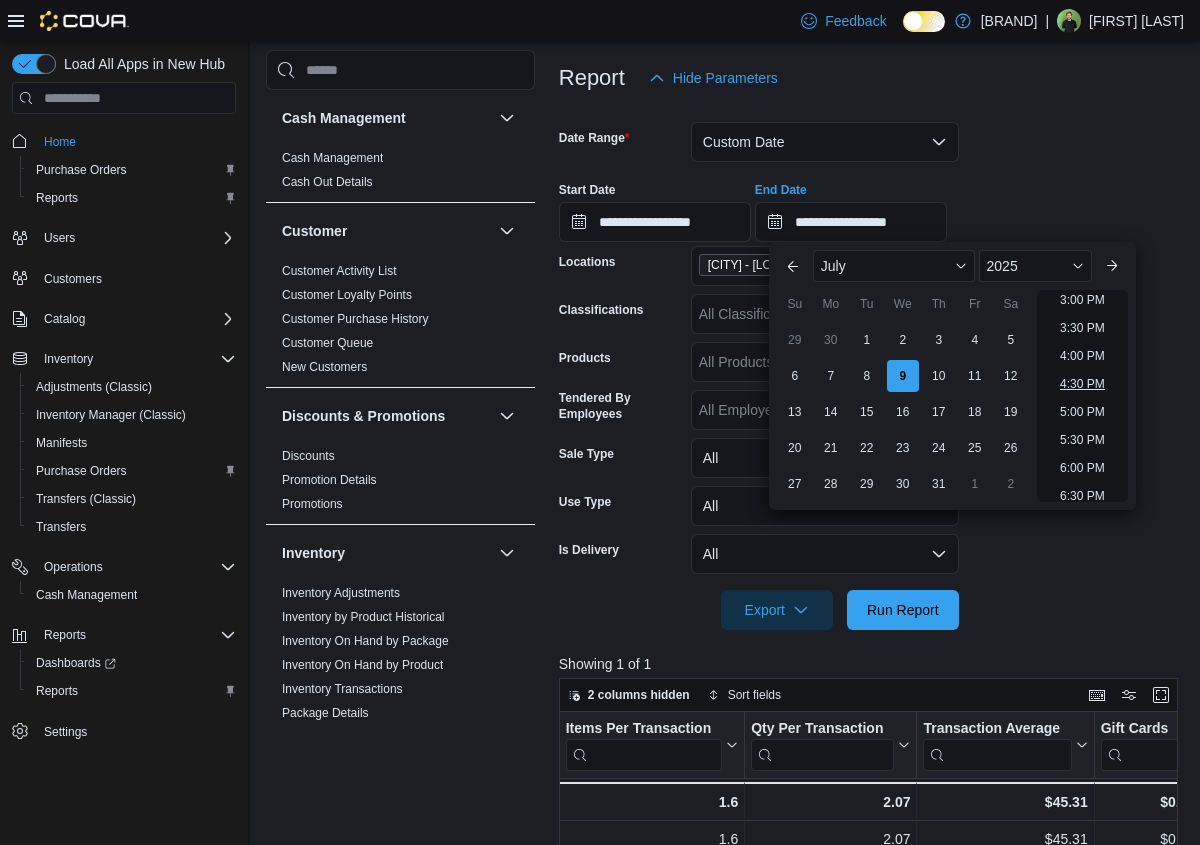 click on "4:30 PM" at bounding box center (1082, 384) 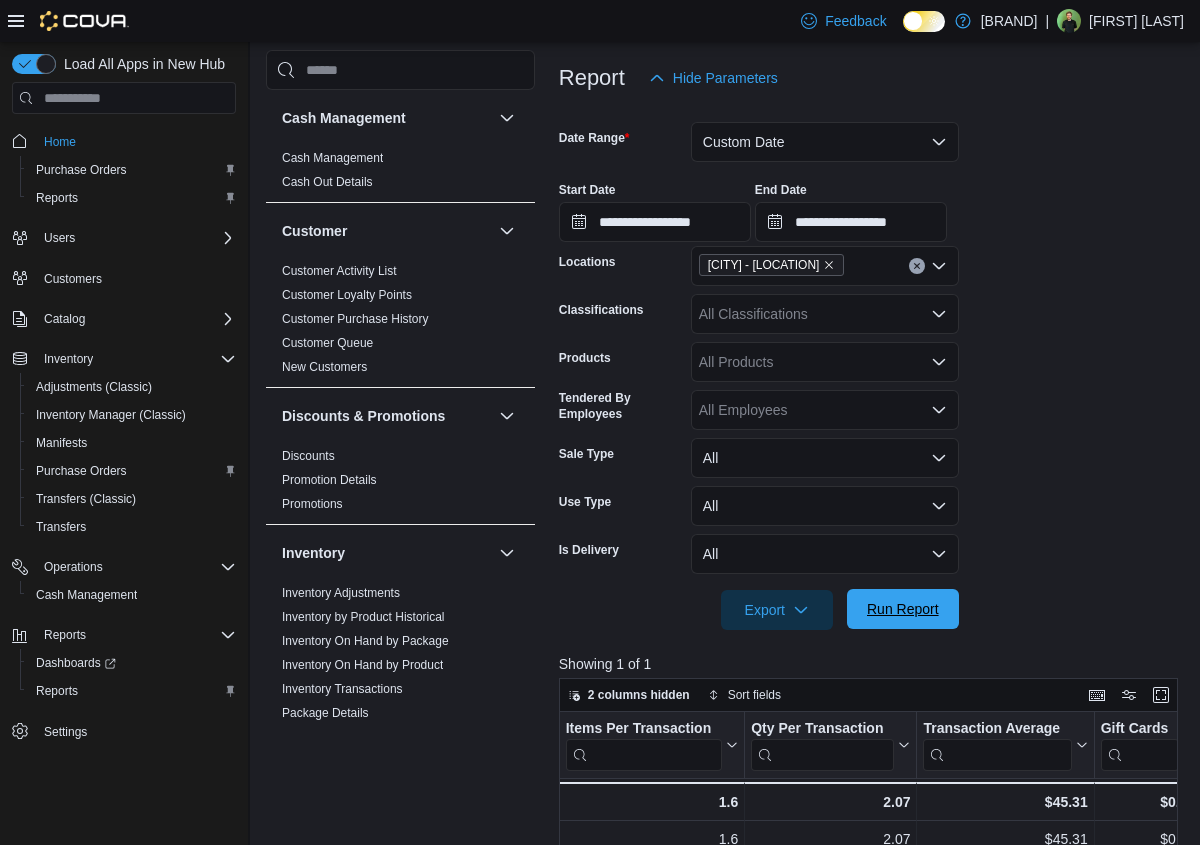 click on "Run Report" at bounding box center [903, 609] 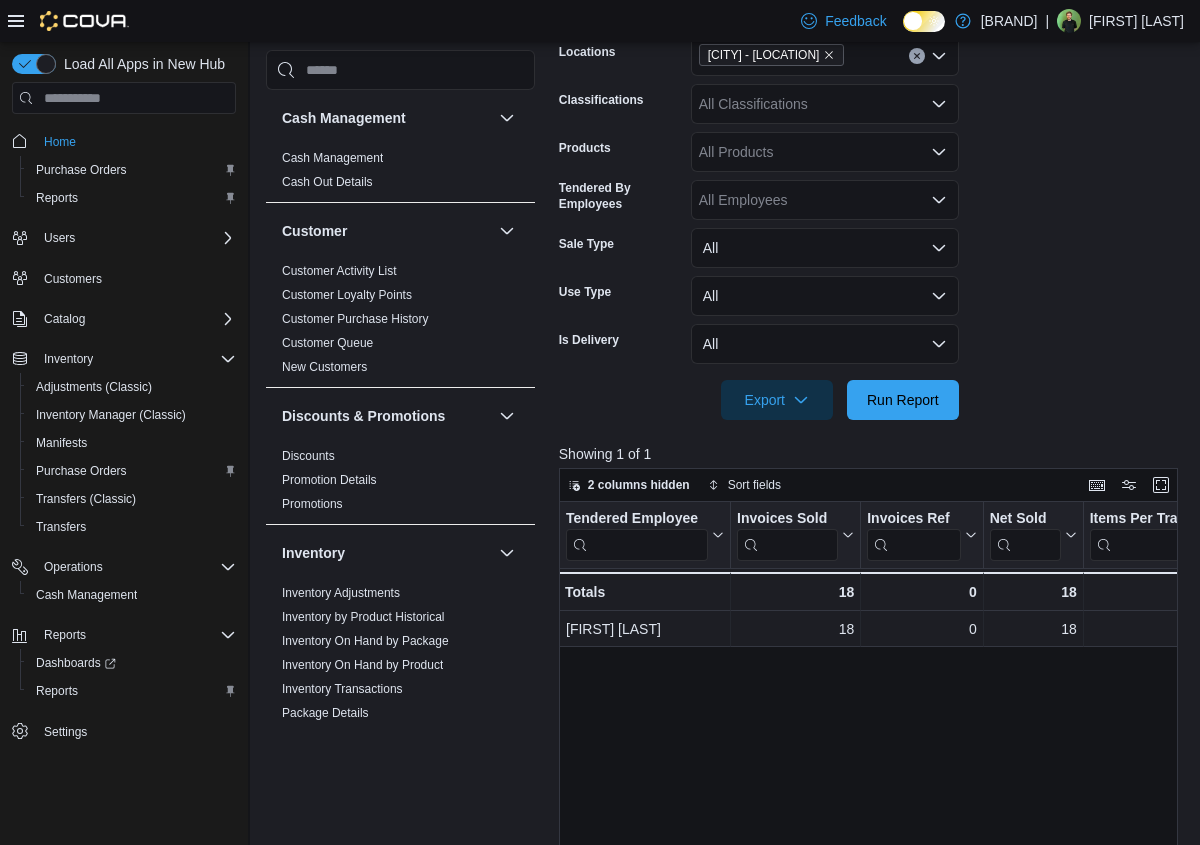 scroll, scrollTop: 463, scrollLeft: 0, axis: vertical 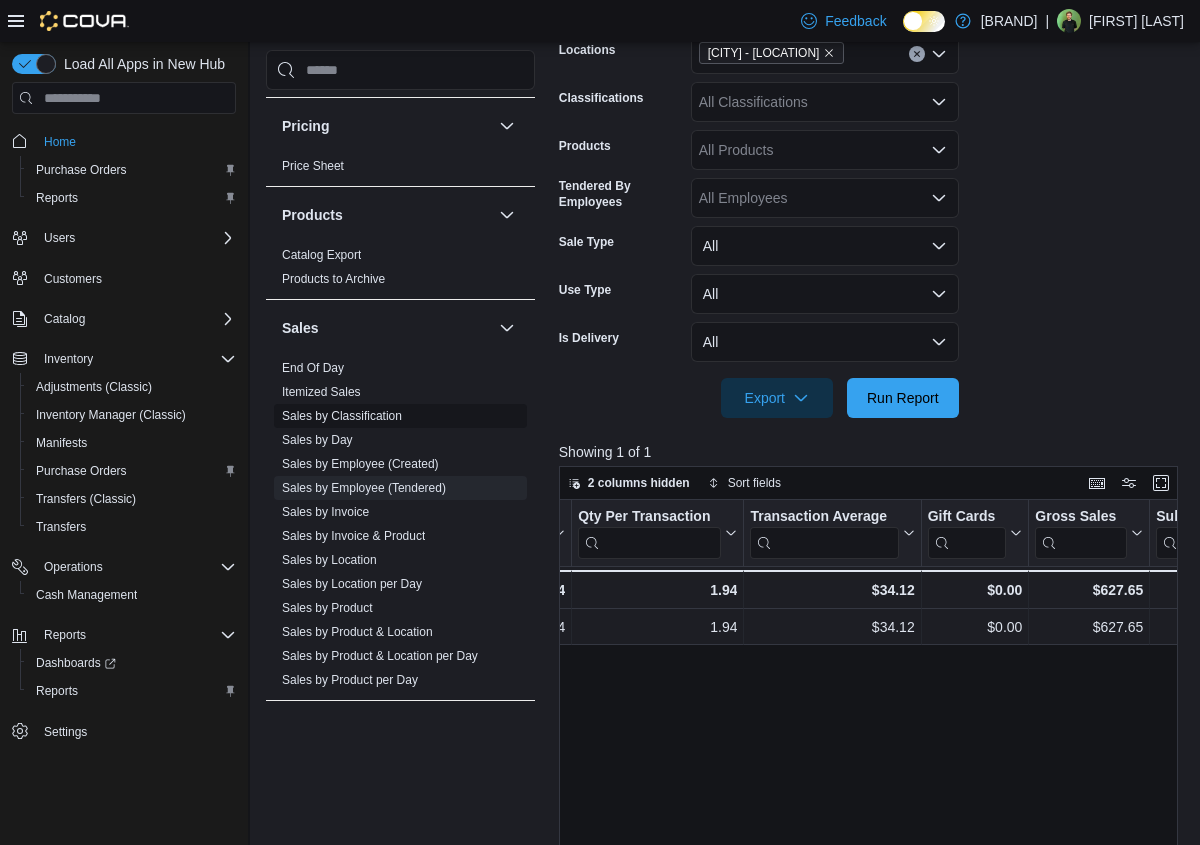 click on "Sales by Classification" at bounding box center (342, 416) 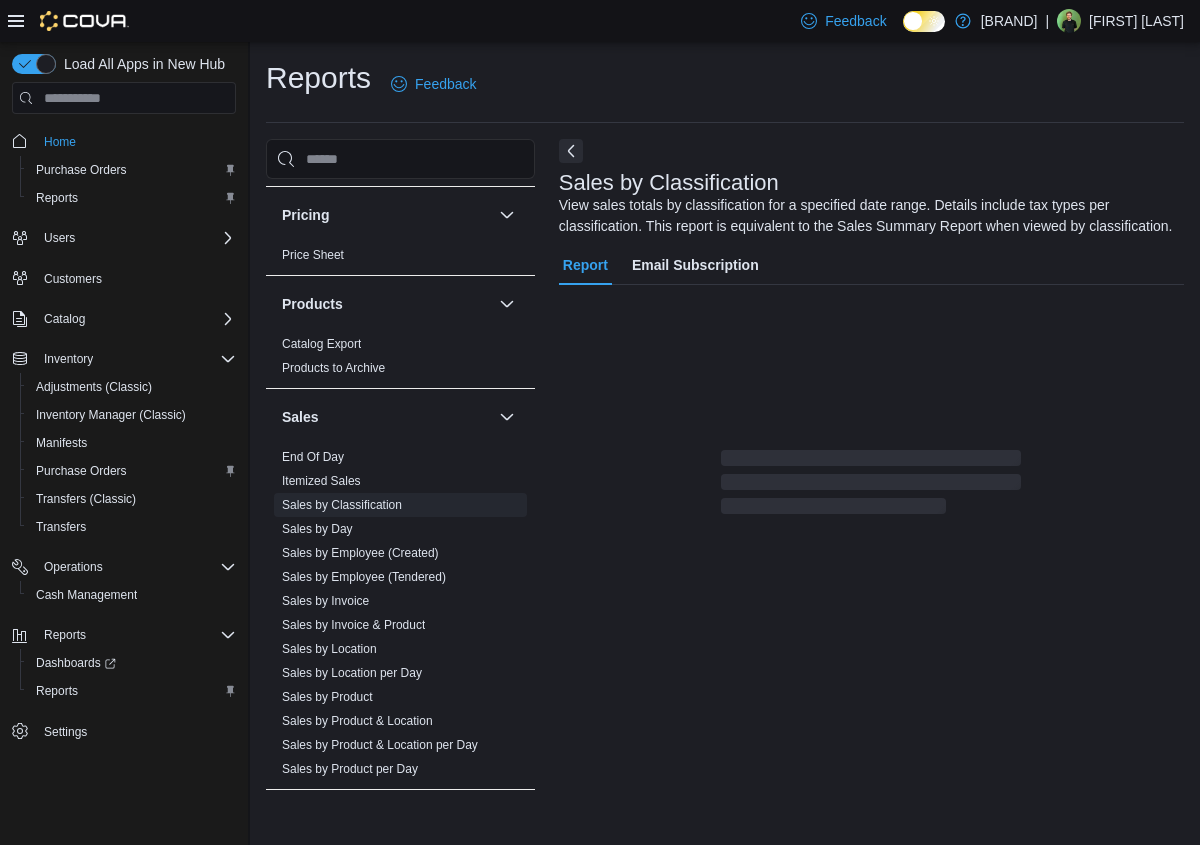 scroll, scrollTop: 0, scrollLeft: 0, axis: both 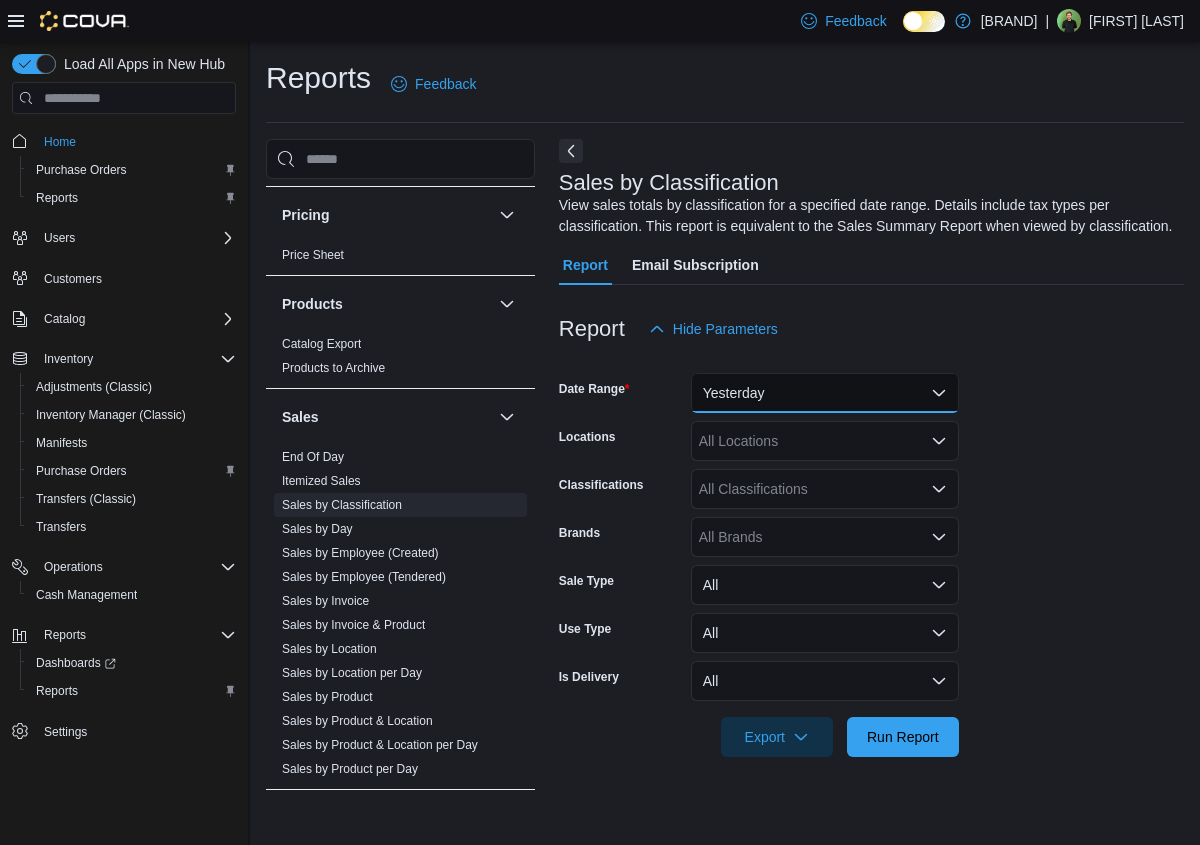 click on "Yesterday" at bounding box center [825, 393] 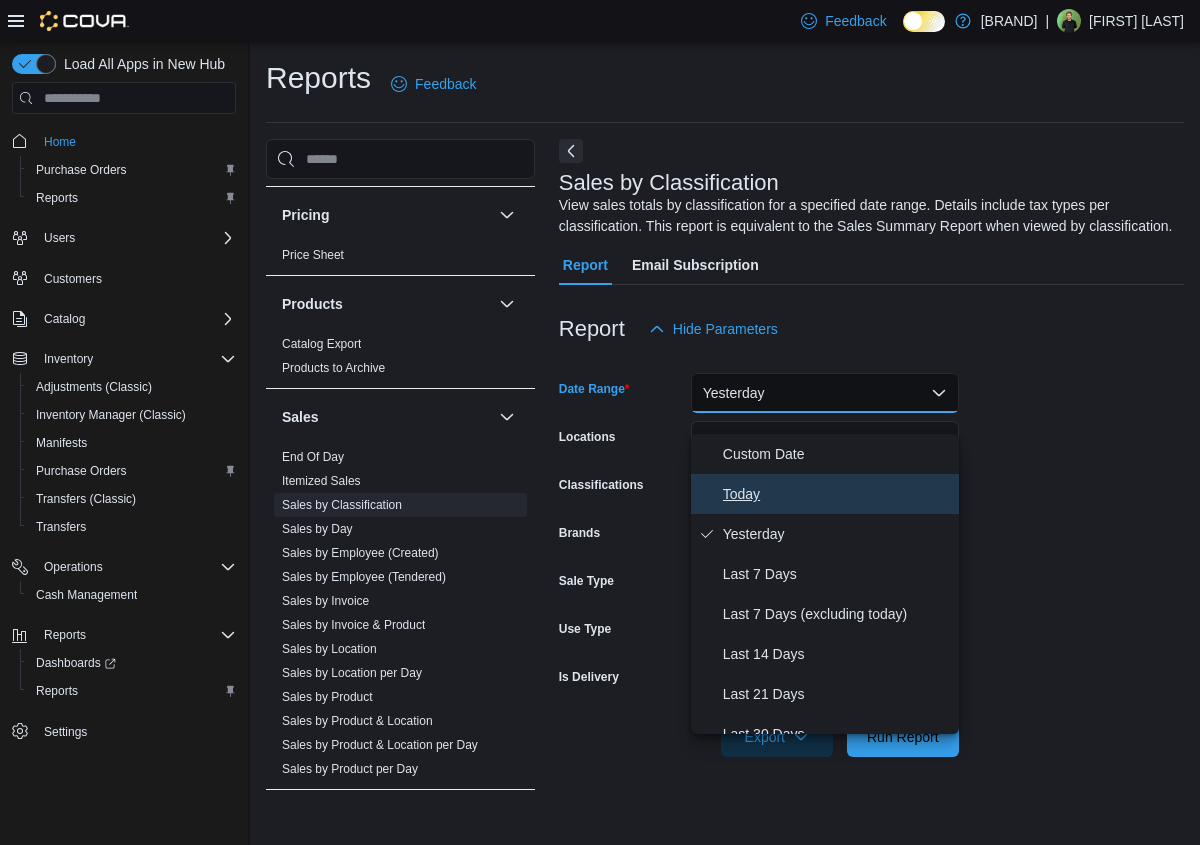 click on "Today" at bounding box center [825, 494] 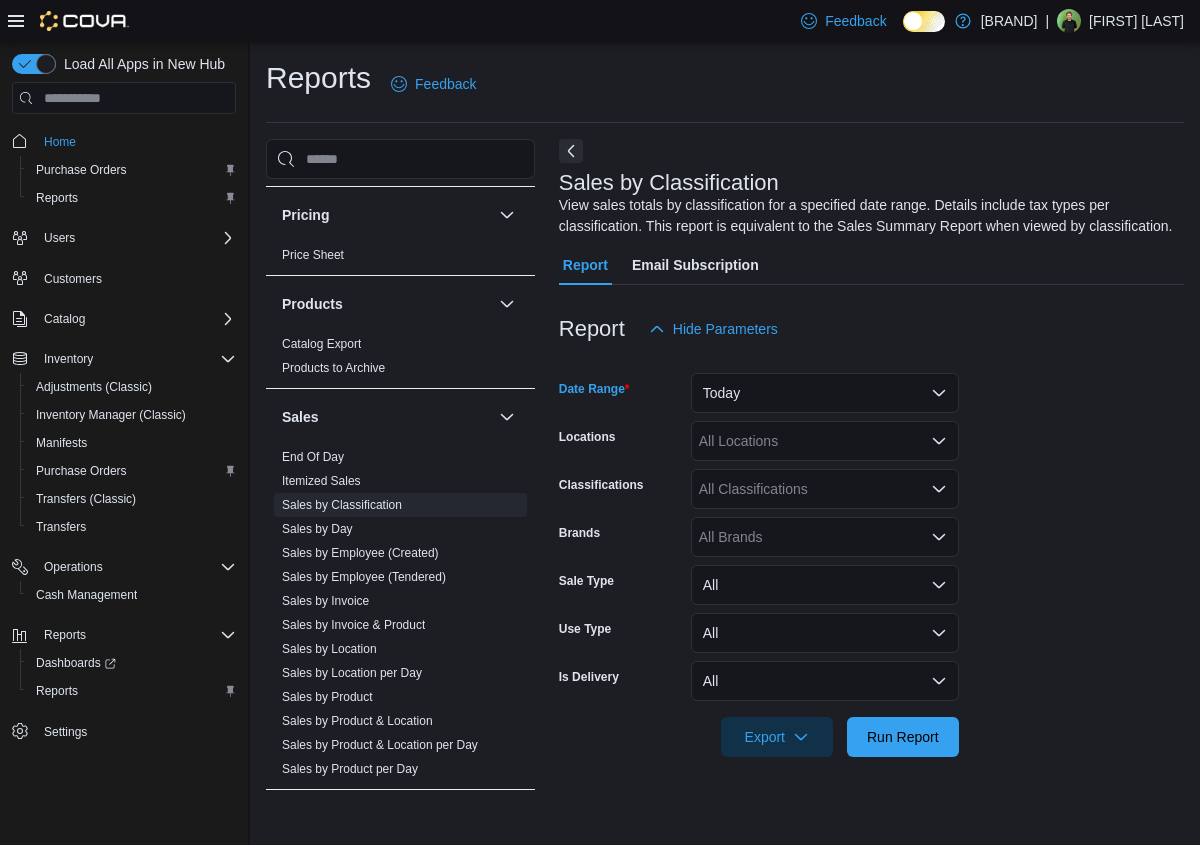 click on "All Locations" at bounding box center (825, 441) 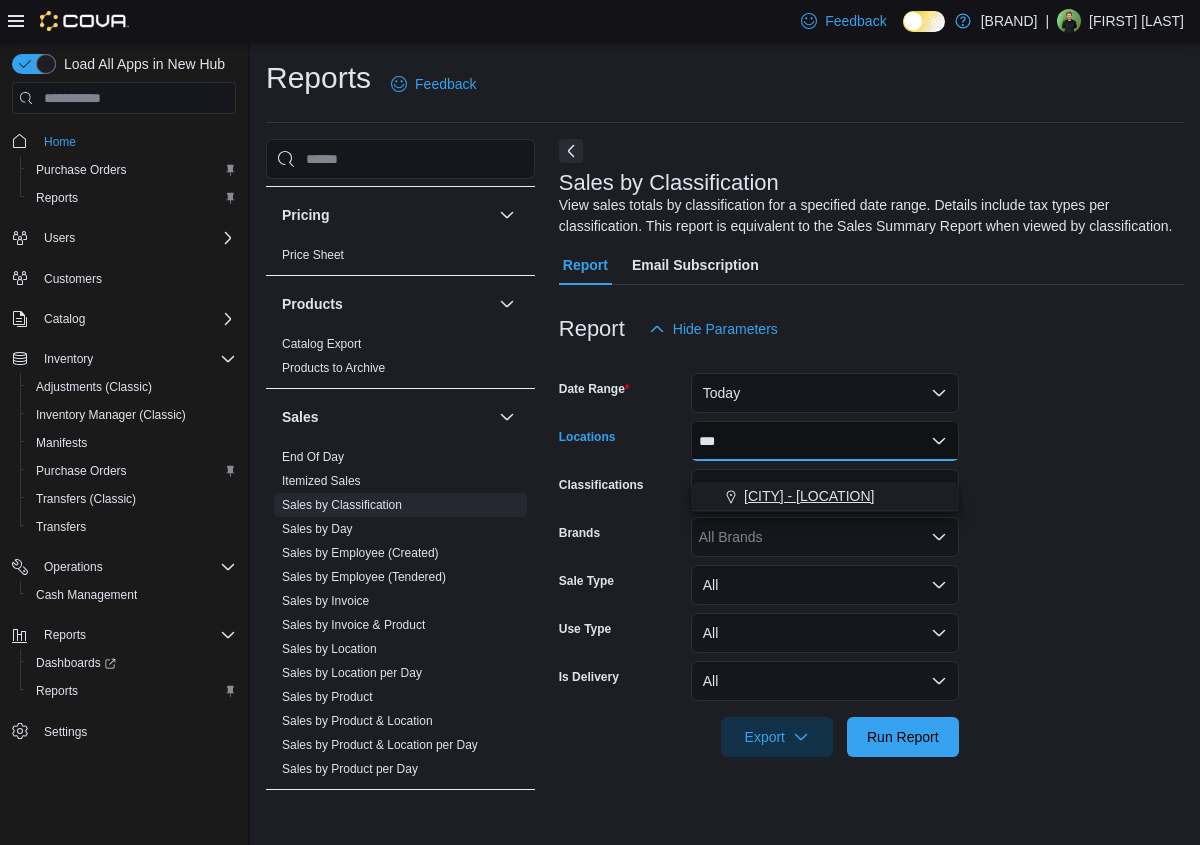 type on "***" 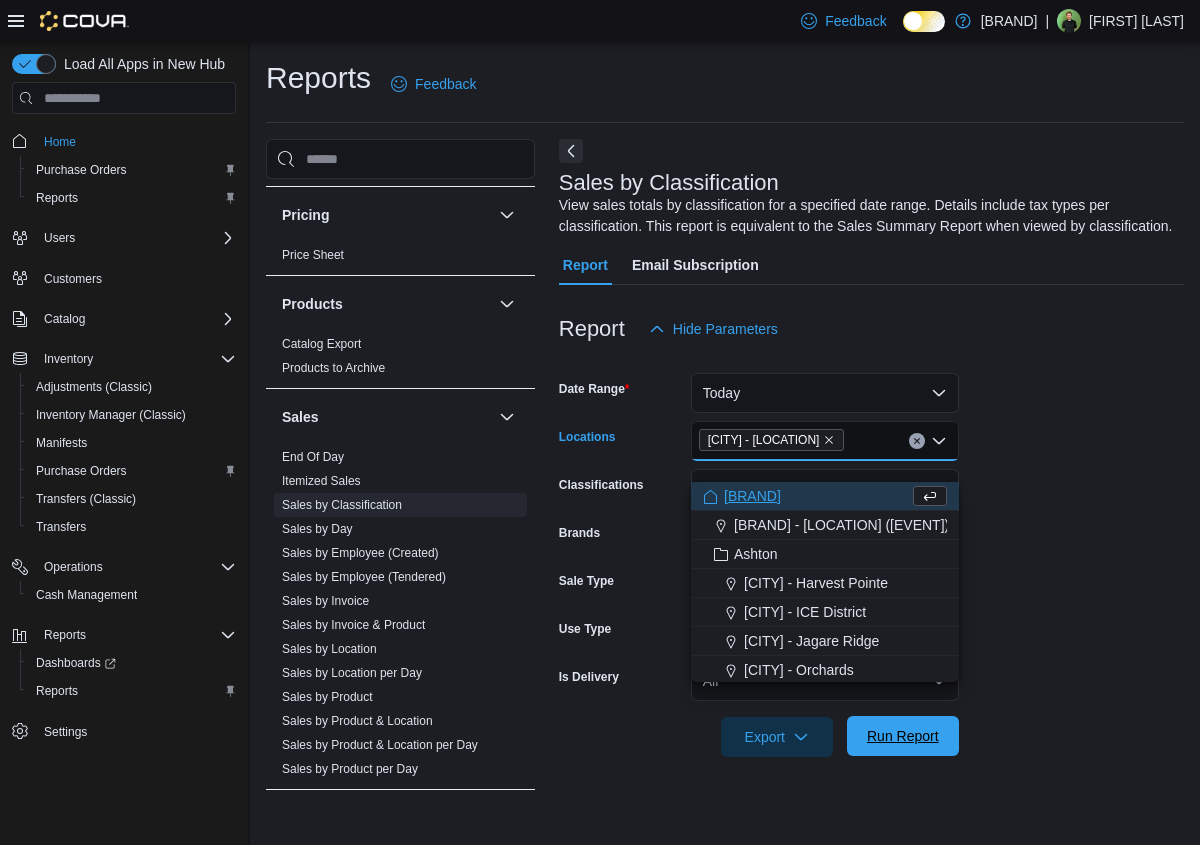 click on "Run Report" at bounding box center [903, 736] 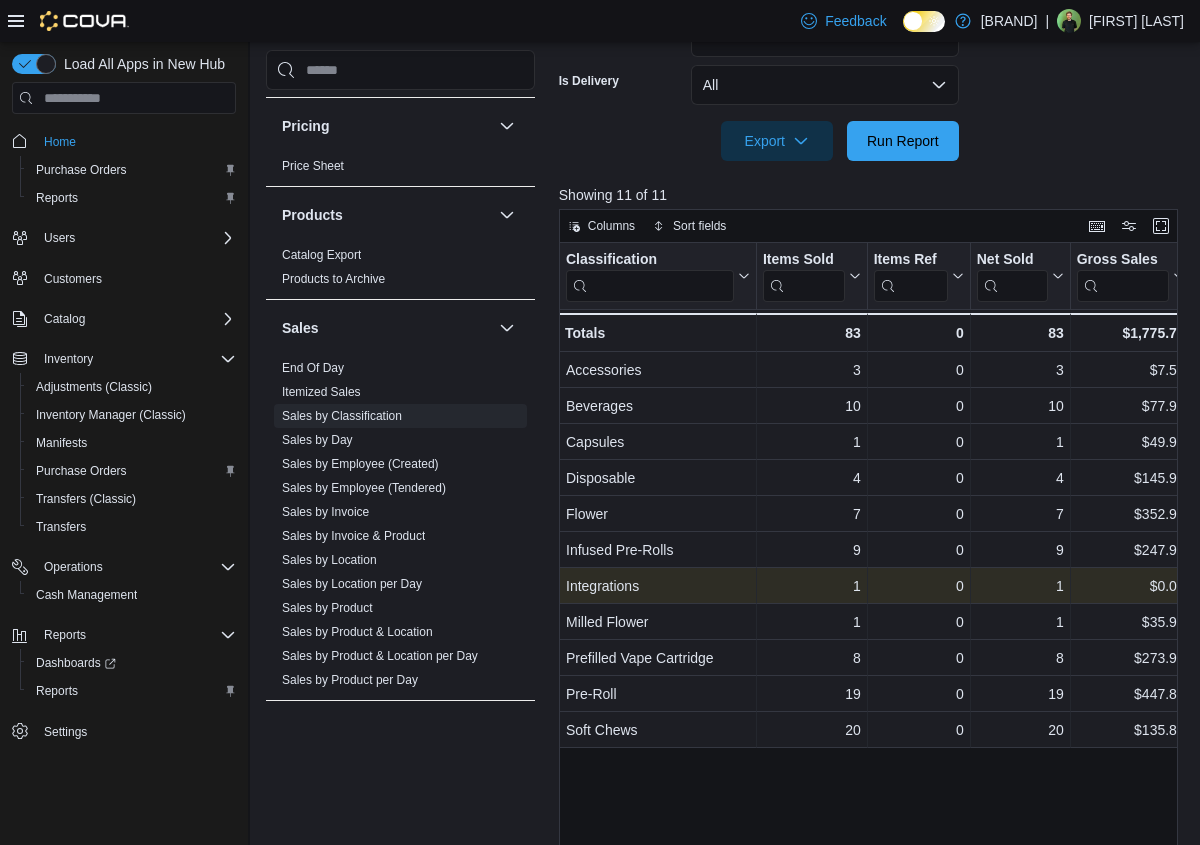 scroll, scrollTop: 613, scrollLeft: 0, axis: vertical 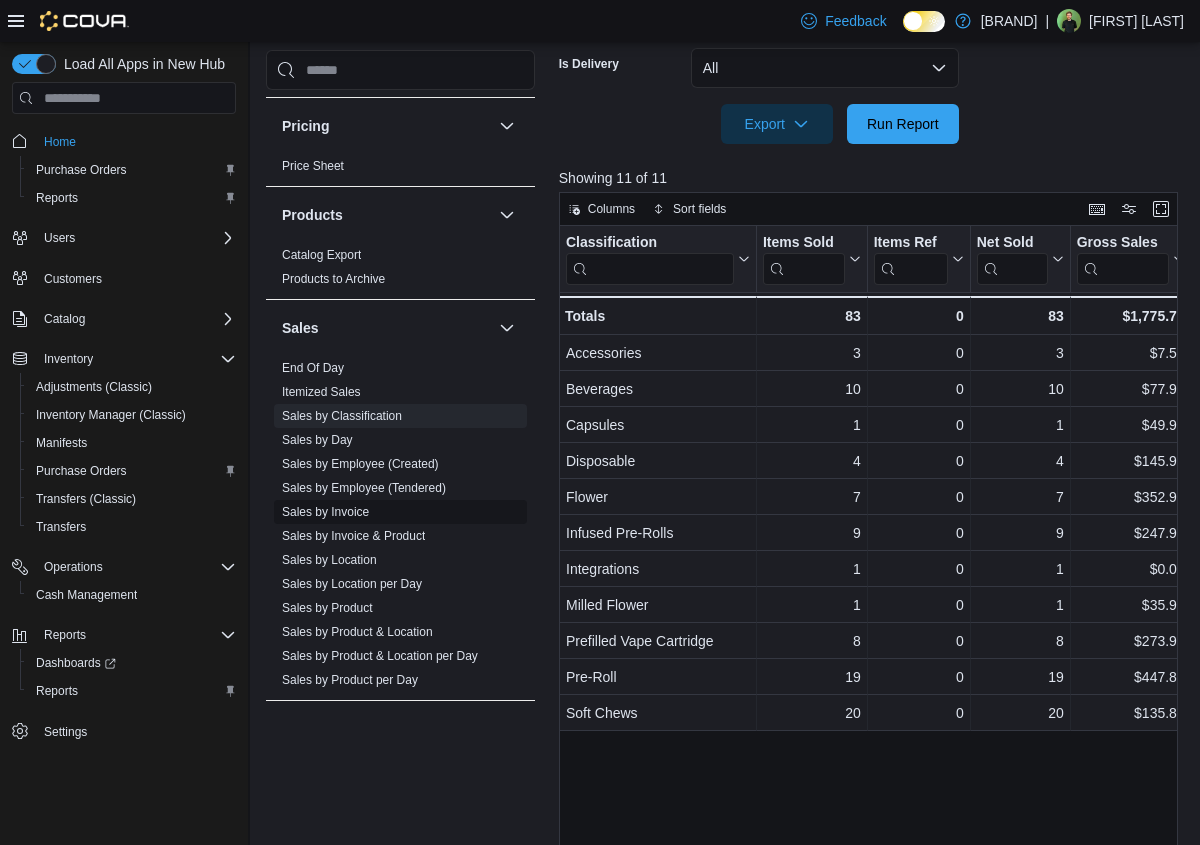 click on "Sales by Invoice" at bounding box center (325, 512) 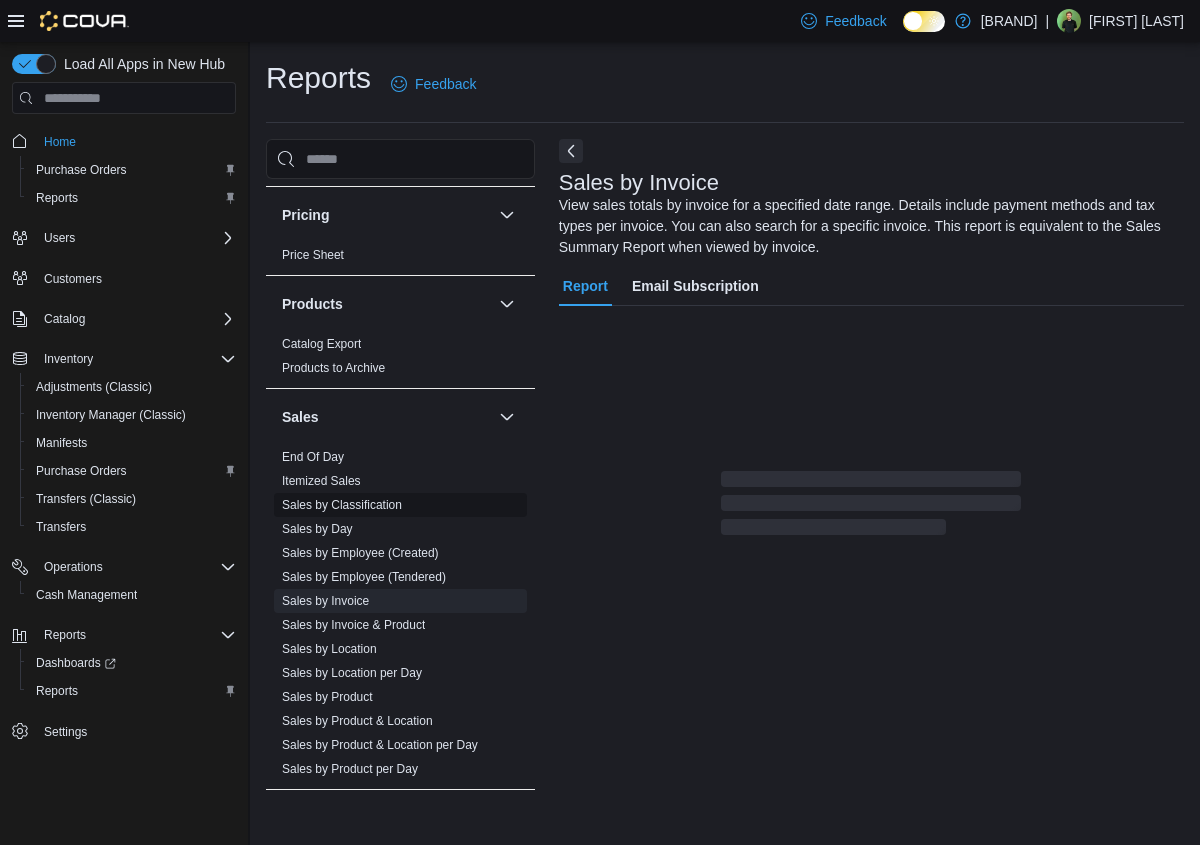 scroll, scrollTop: 0, scrollLeft: 0, axis: both 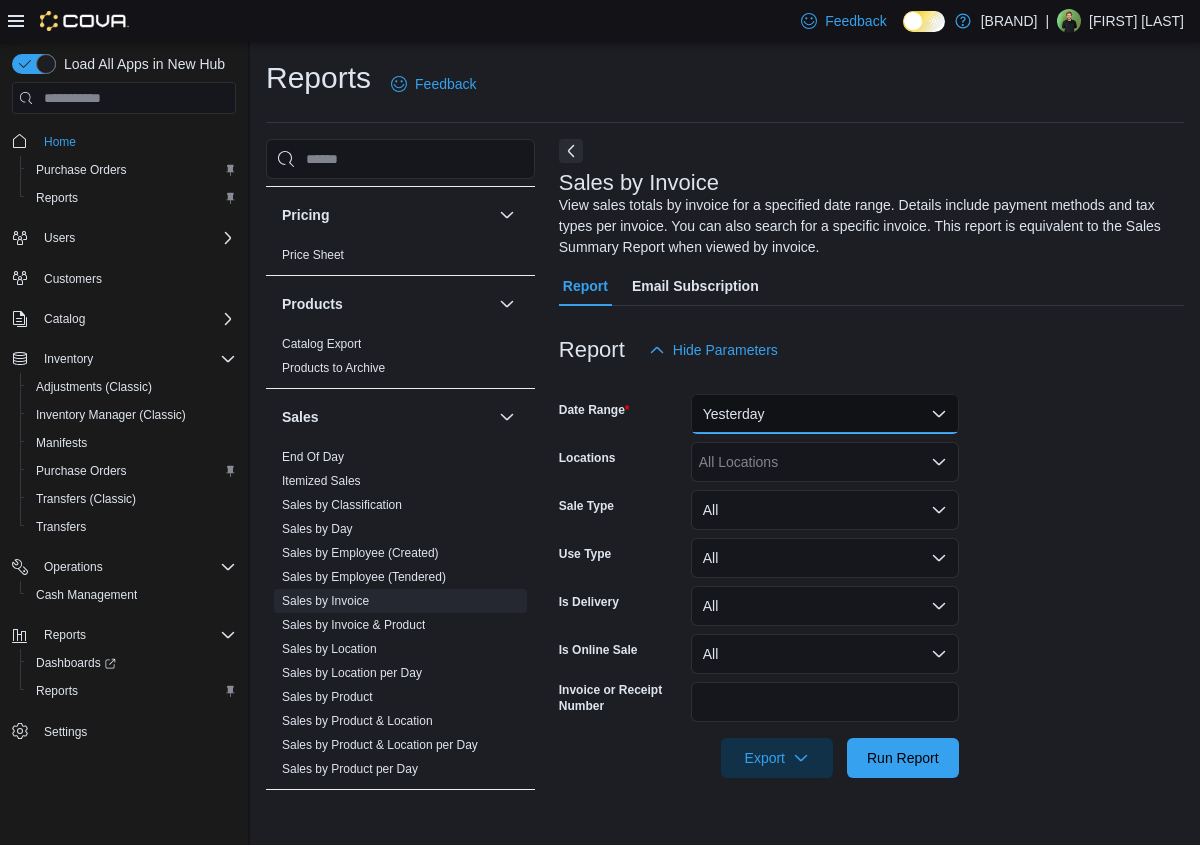 click on "Yesterday" at bounding box center [825, 414] 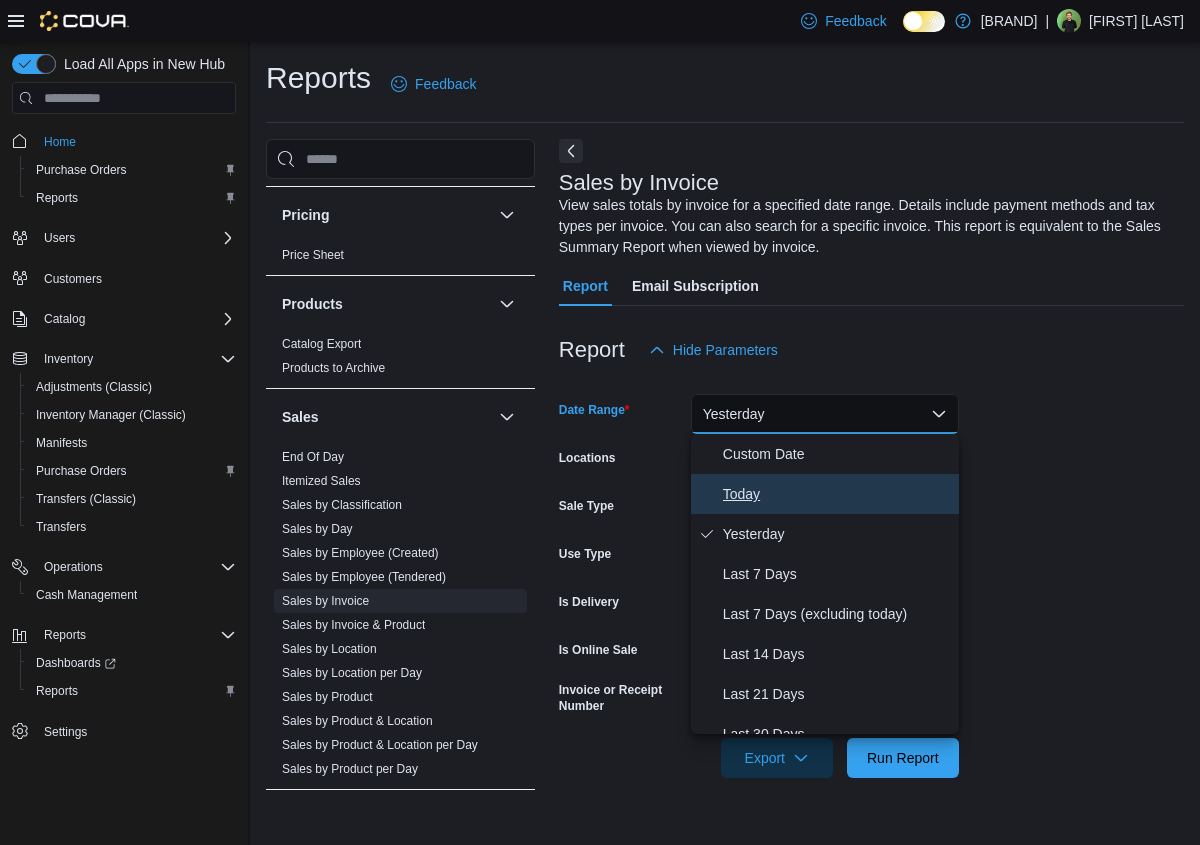click on "Today" at bounding box center (837, 494) 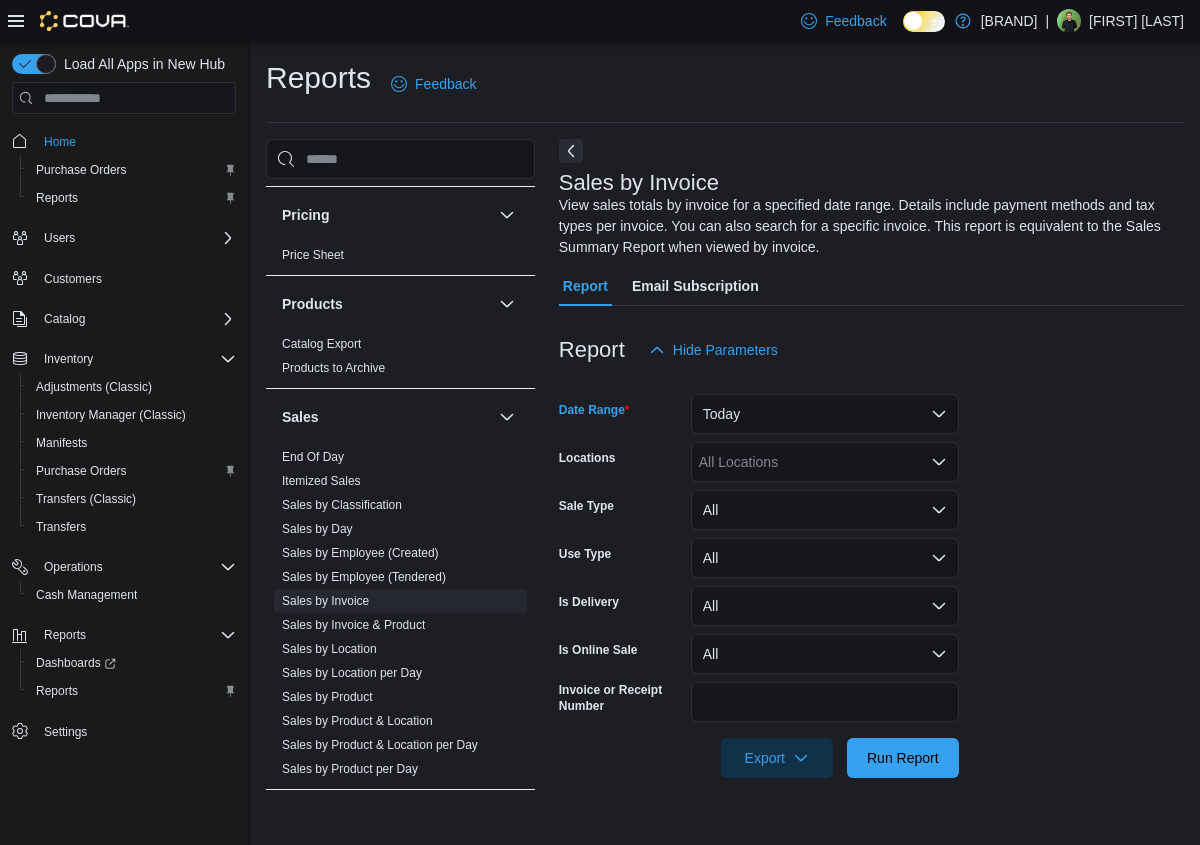 click on "All Locations" at bounding box center (825, 462) 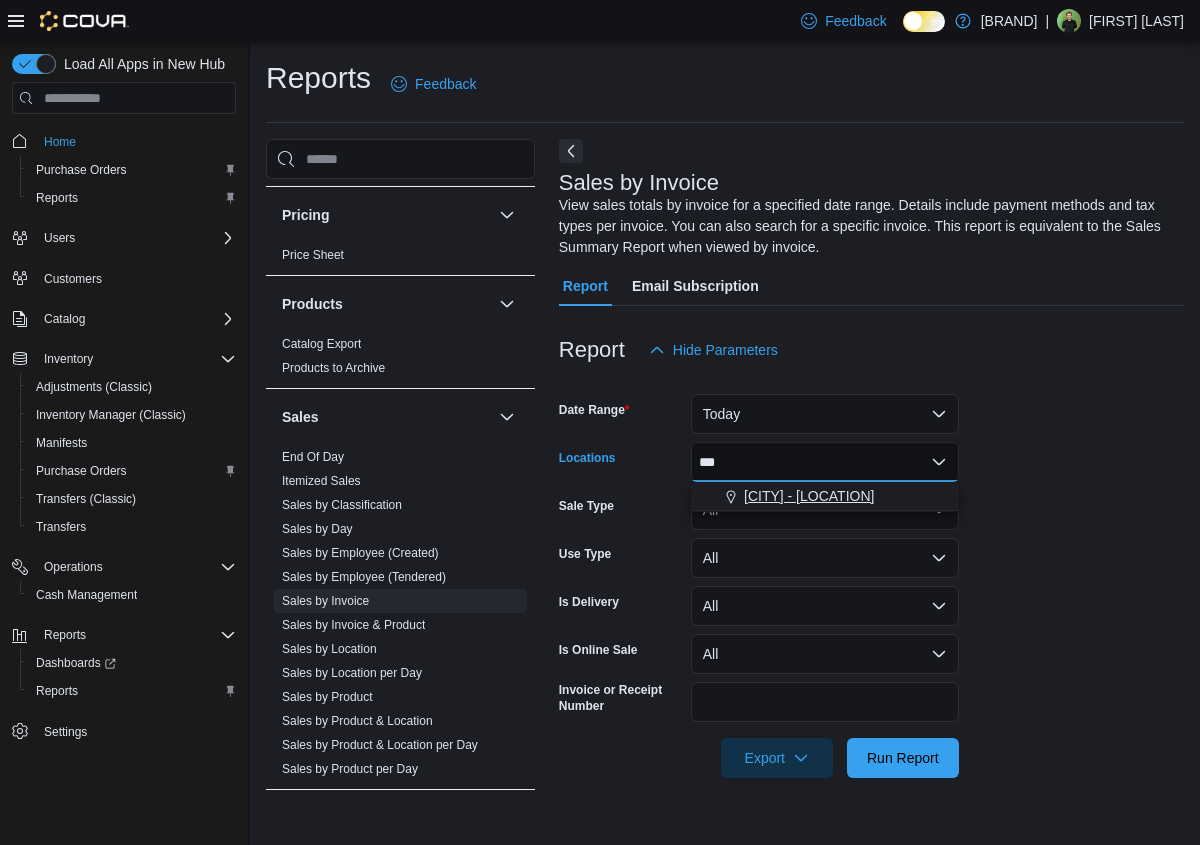 type on "***" 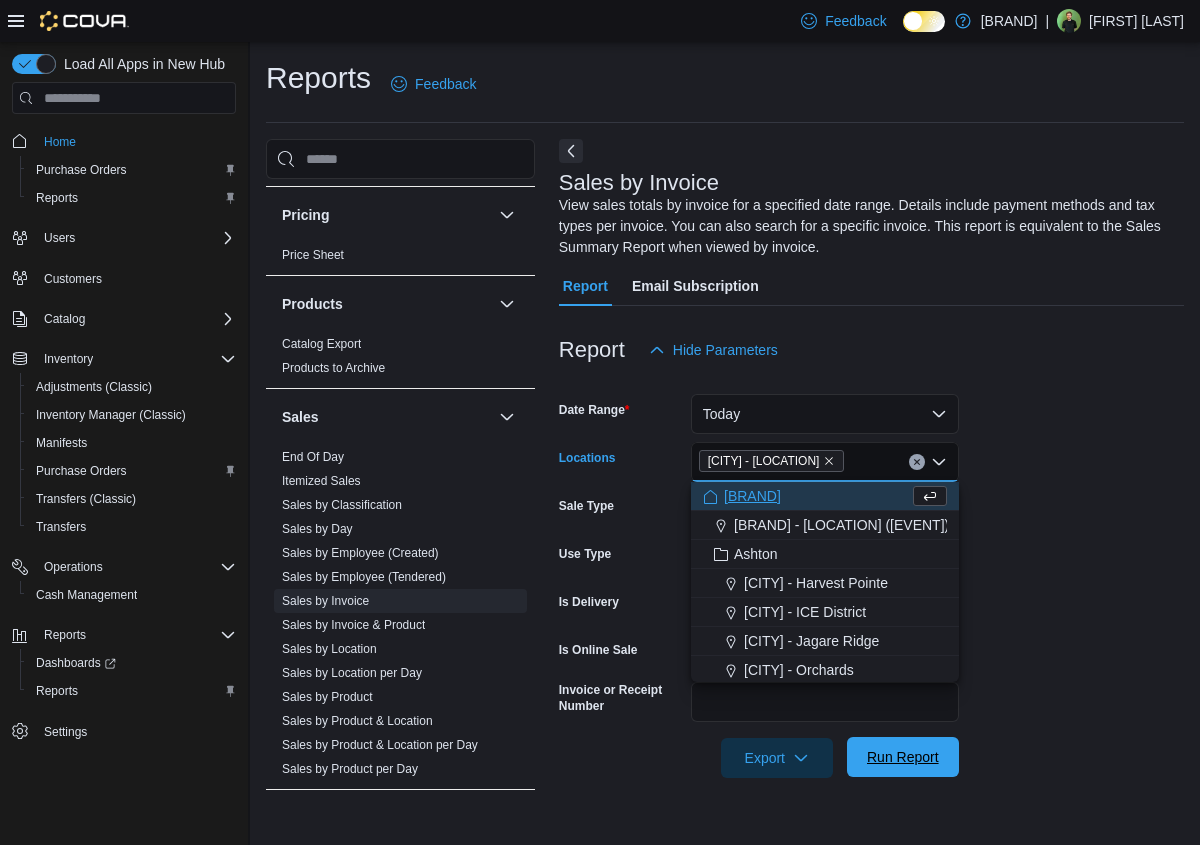 click on "Run Report" at bounding box center [903, 757] 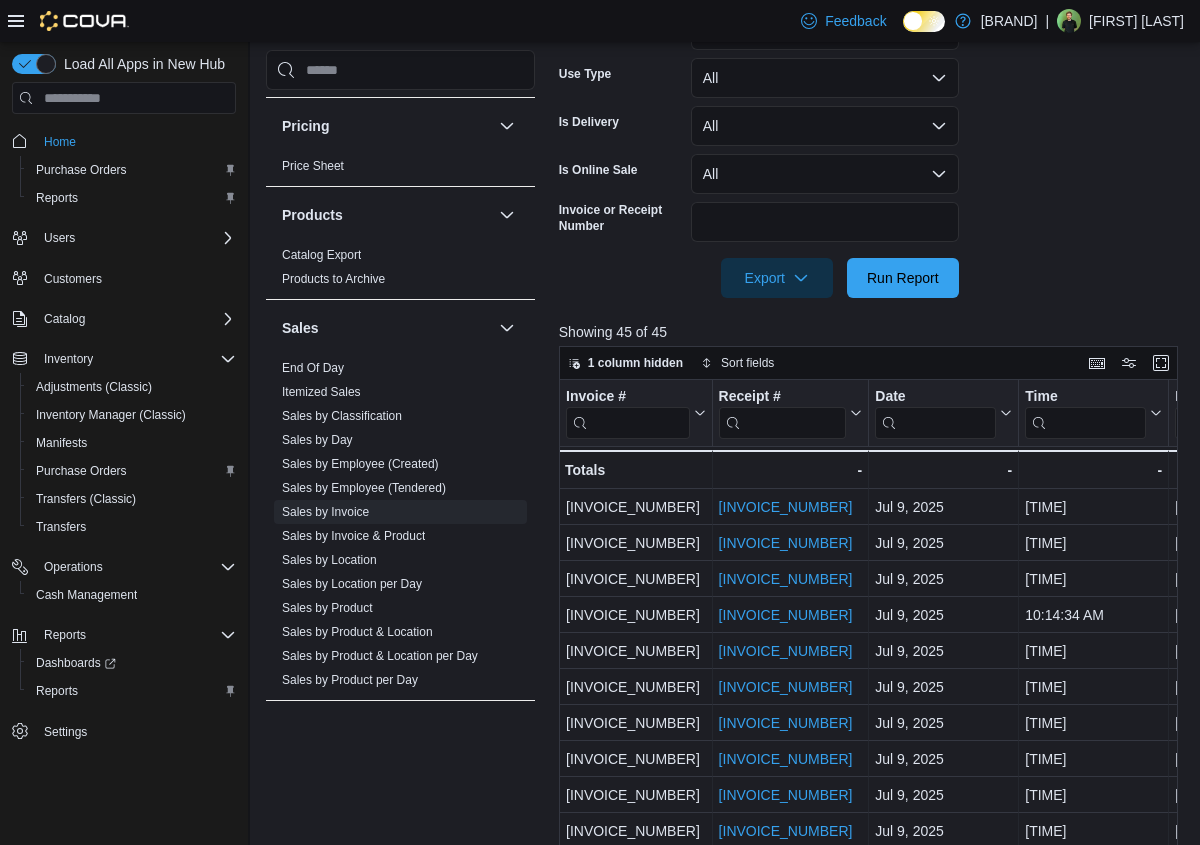 scroll, scrollTop: 487, scrollLeft: 0, axis: vertical 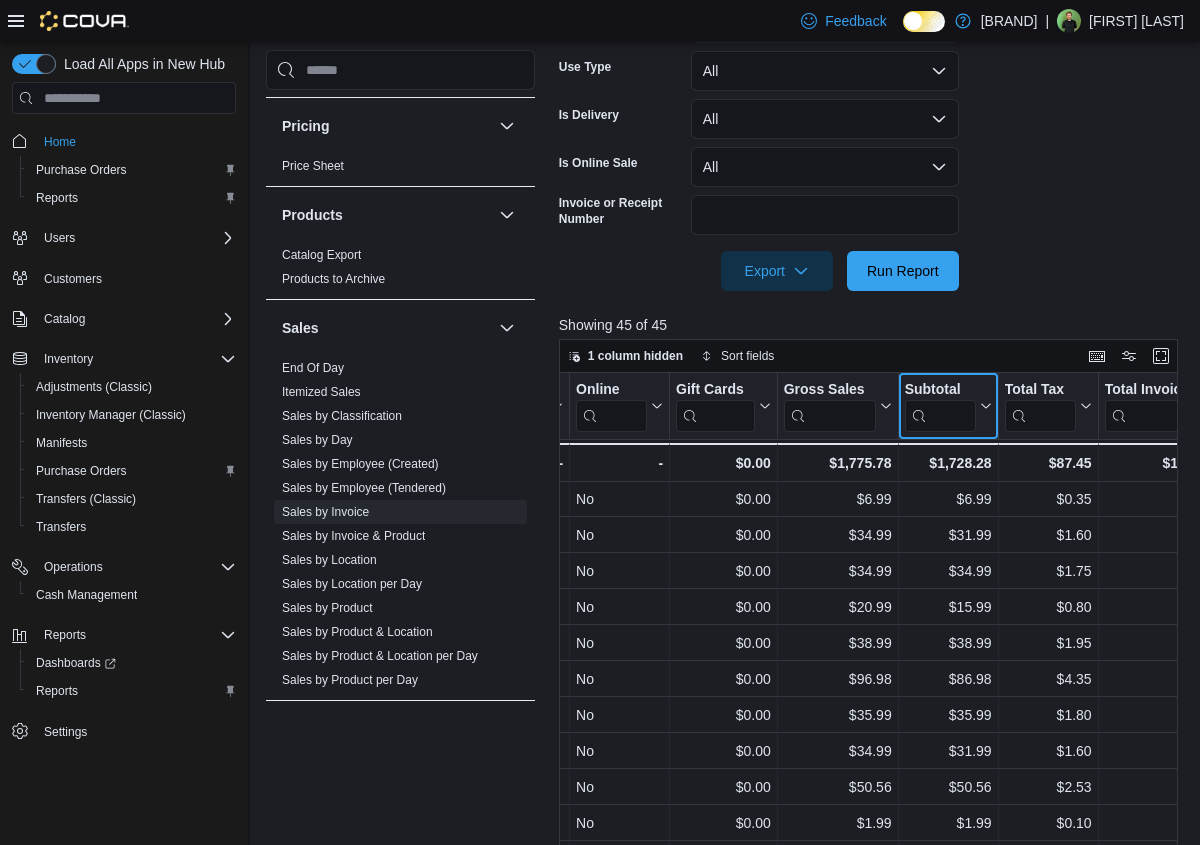 click at bounding box center [983, 406] 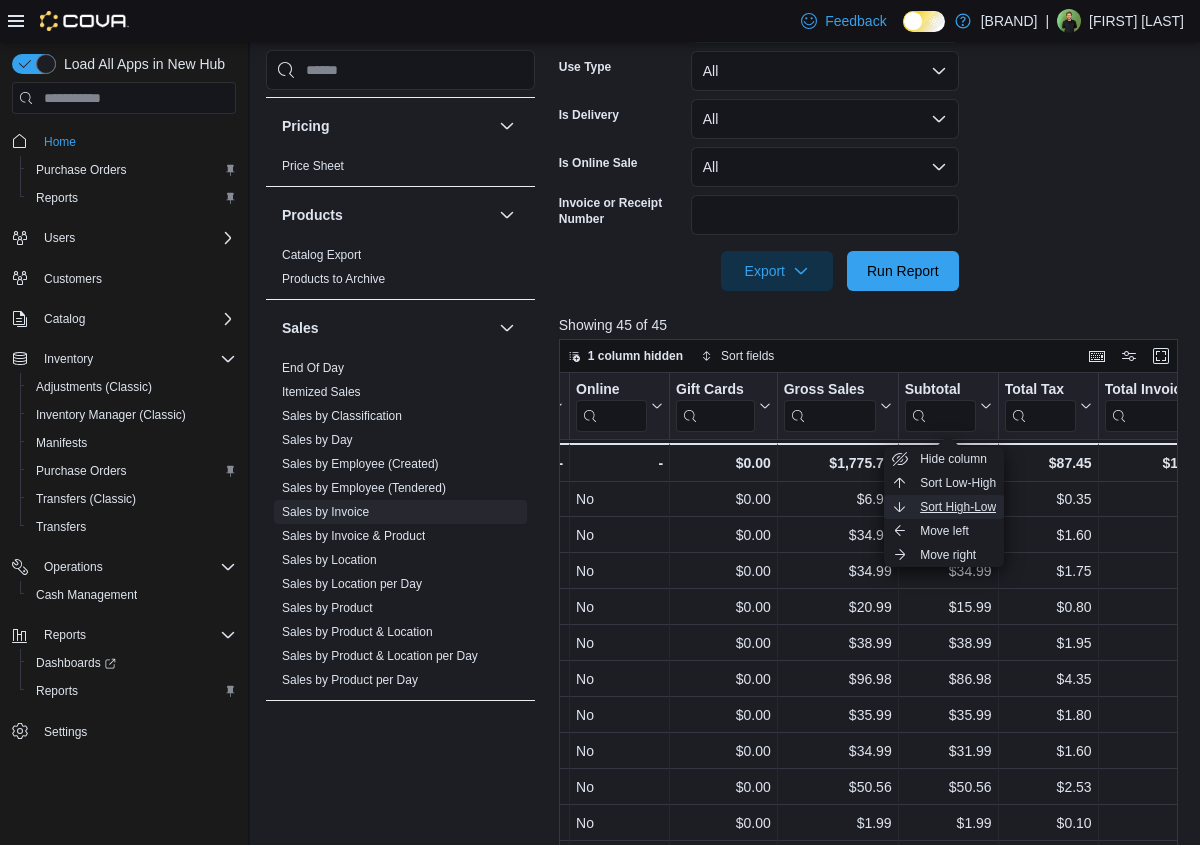 click on "Sort High-Low" at bounding box center (953, 459) 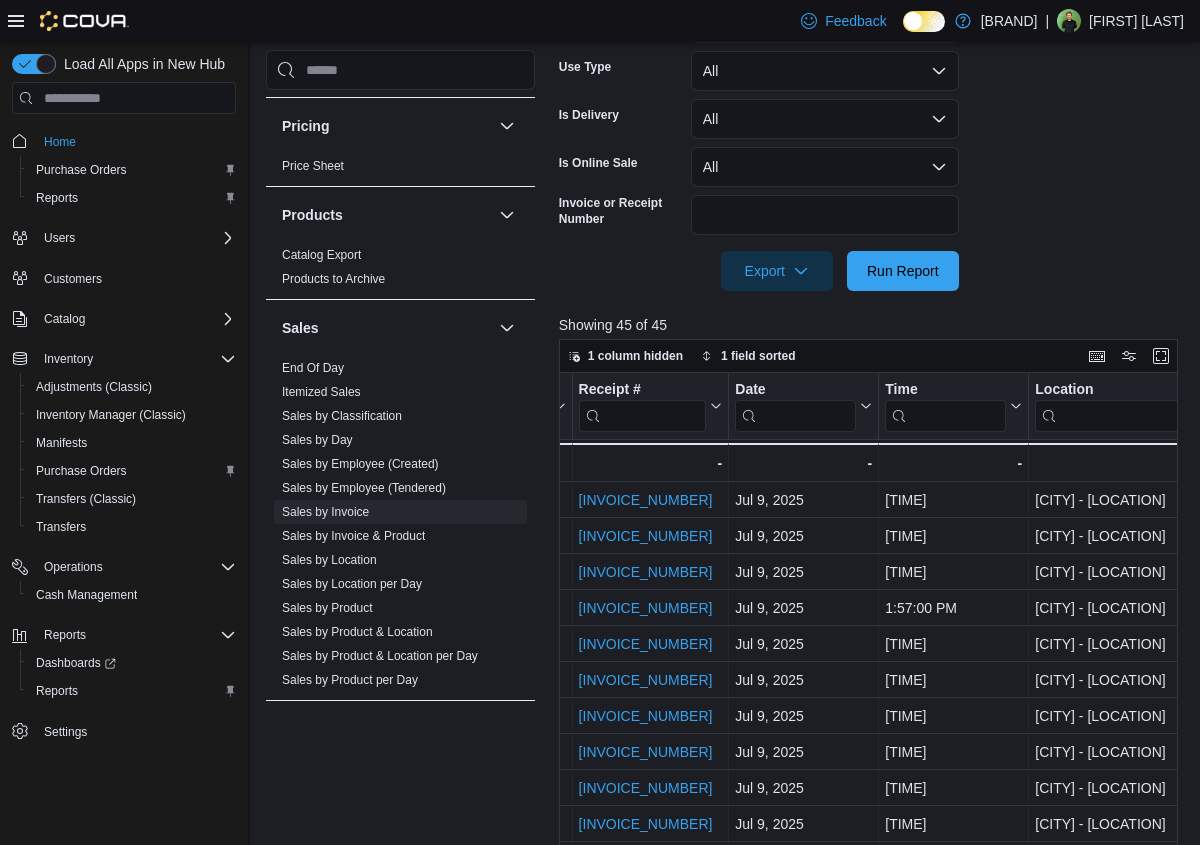 scroll, scrollTop: 0, scrollLeft: 0, axis: both 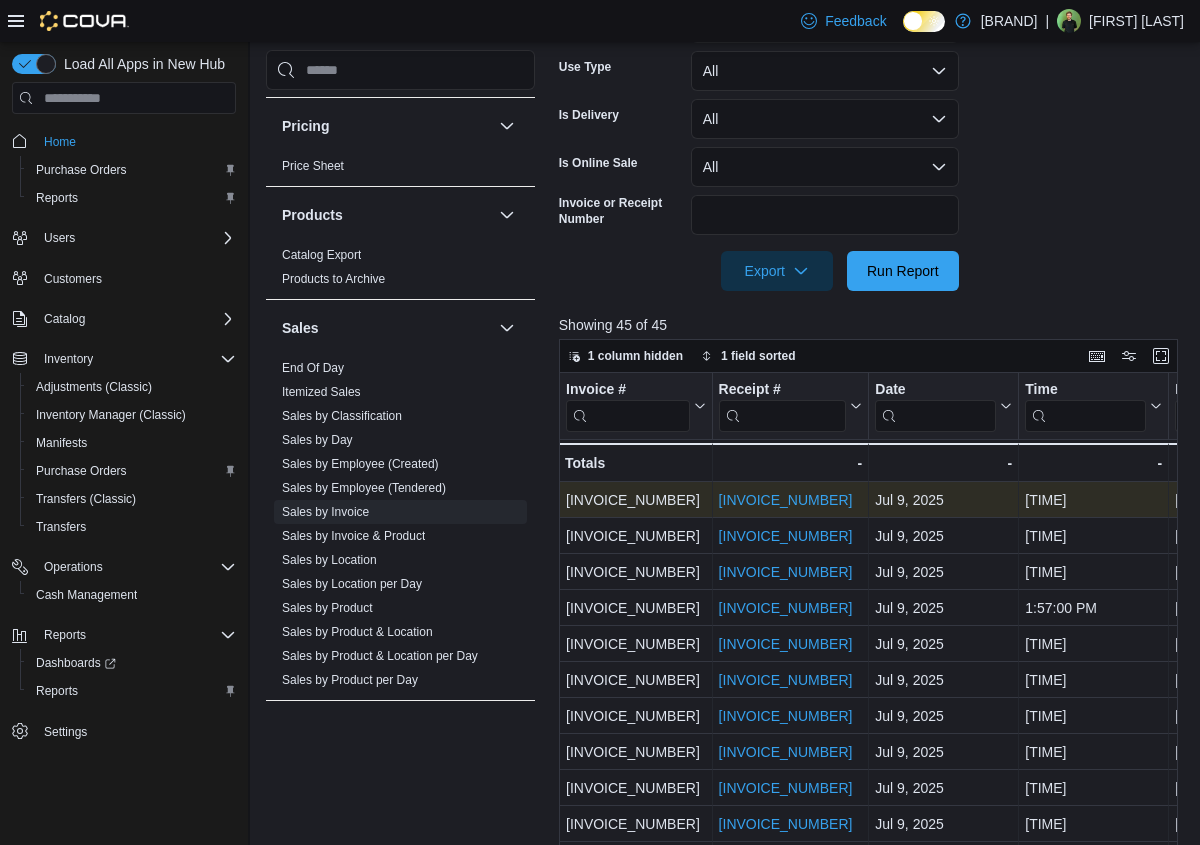 click on "Sale -  Type, column 6, row 1 [CITY] - Sunwapta -  Location, column 5, row 1 [TIME] -  Time, column 4, row 1 Jul 9, 2025 -  Date, column 3, row 1 [INVOICE_NUMBER] -  Receipt # URL, column 2, row 1 [INVOICE_NUMBER] -  Invoice #, column 1, row 1" at bounding box center [1942, 500] 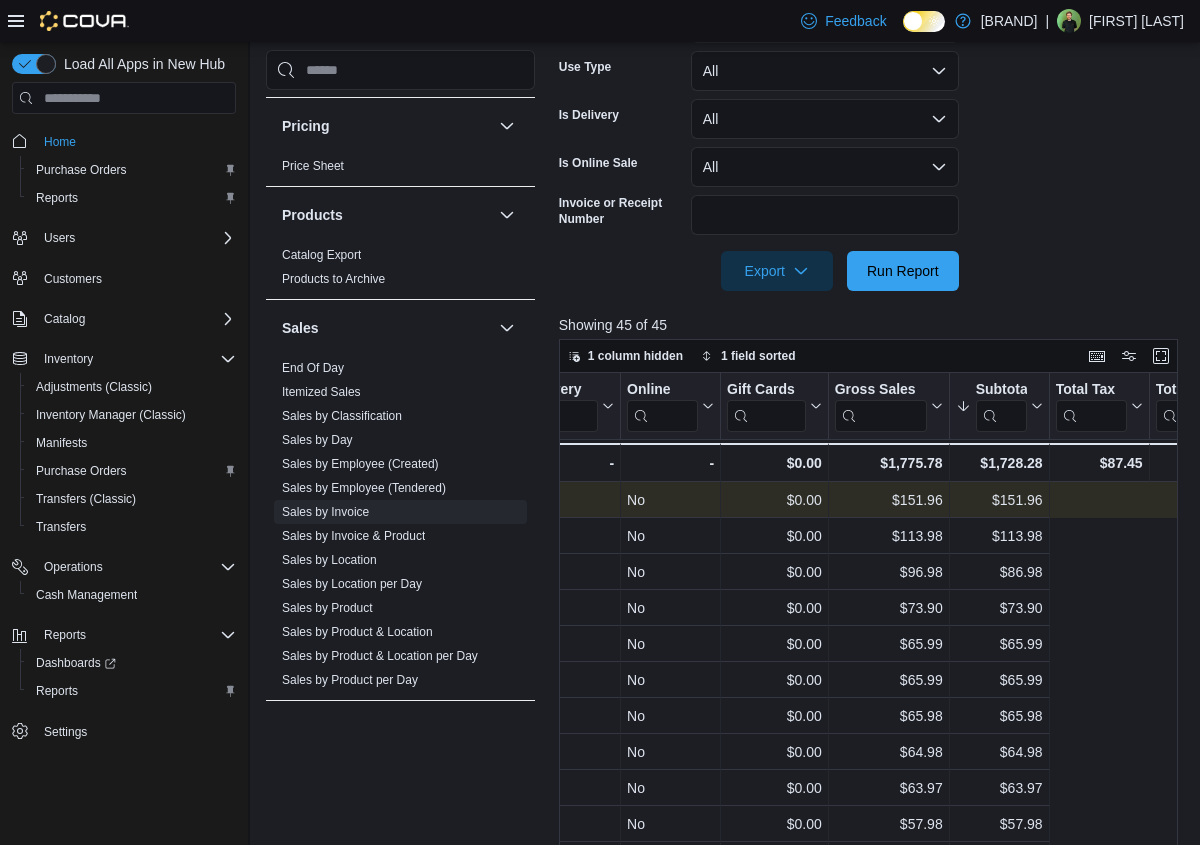 scroll, scrollTop: 0, scrollLeft: 0, axis: both 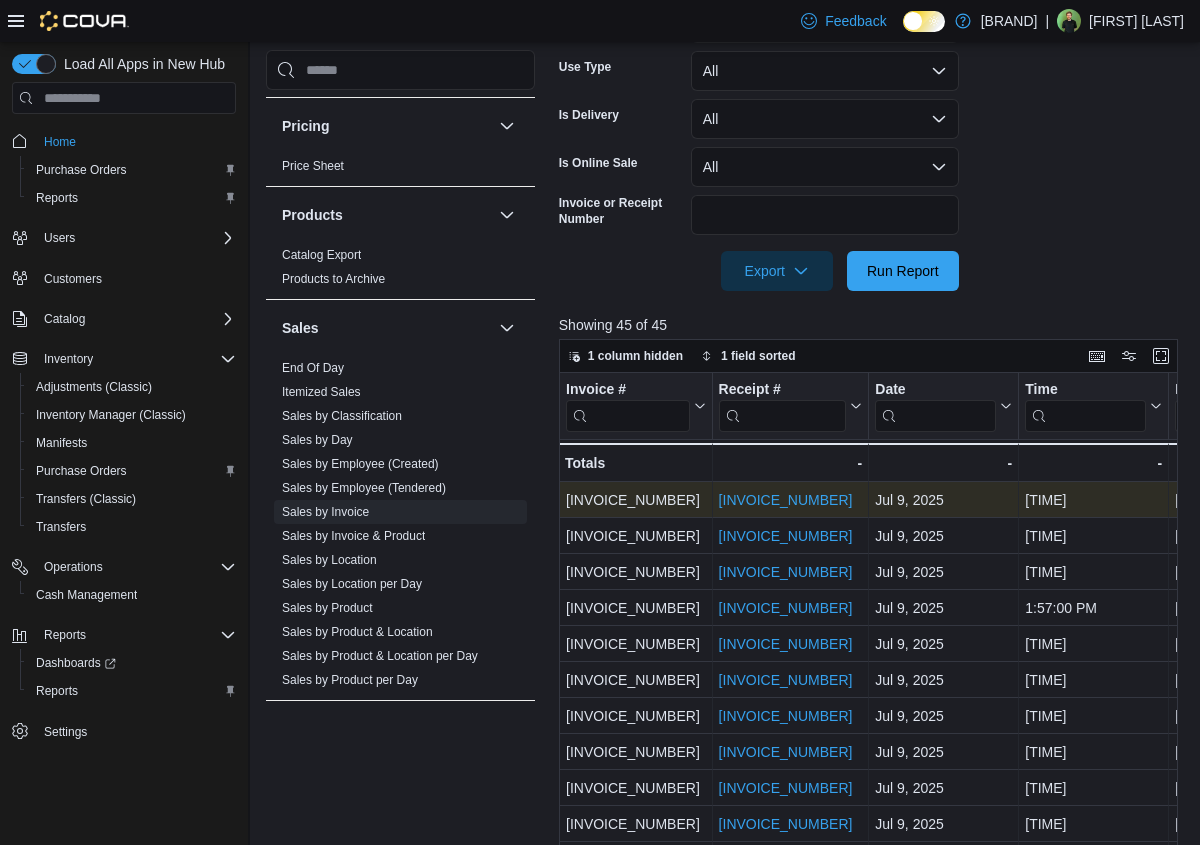 click on "[INVOICE_NUMBER]" at bounding box center [785, 500] 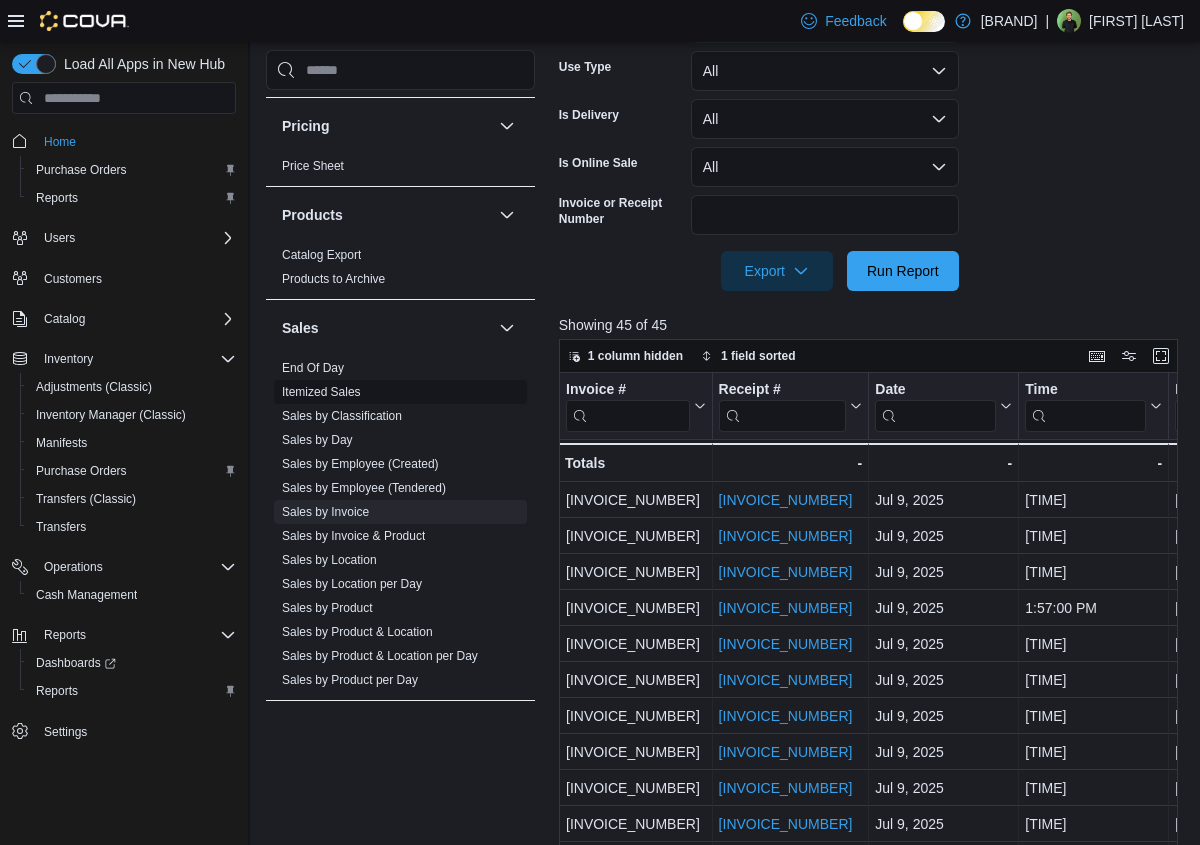 drag, startPoint x: 391, startPoint y: 484, endPoint x: 405, endPoint y: 482, distance: 14.142136 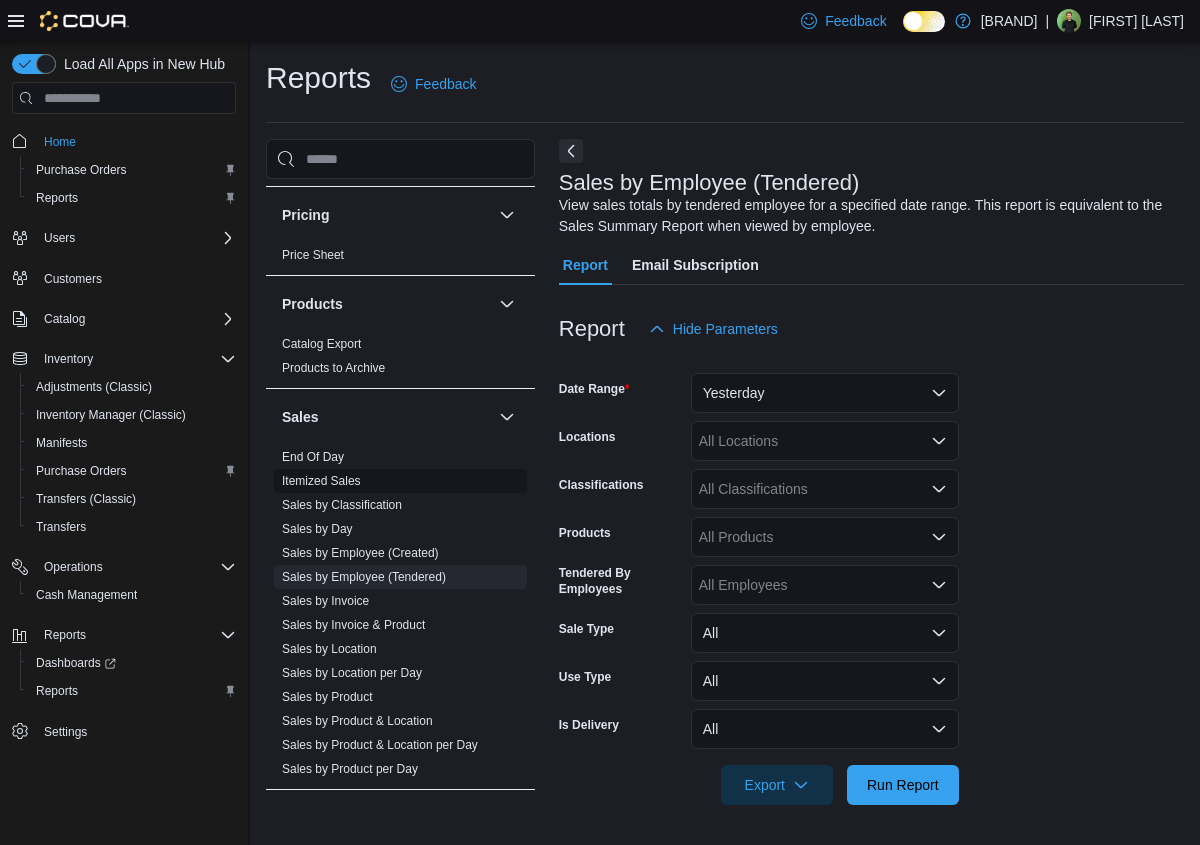 scroll, scrollTop: 0, scrollLeft: 0, axis: both 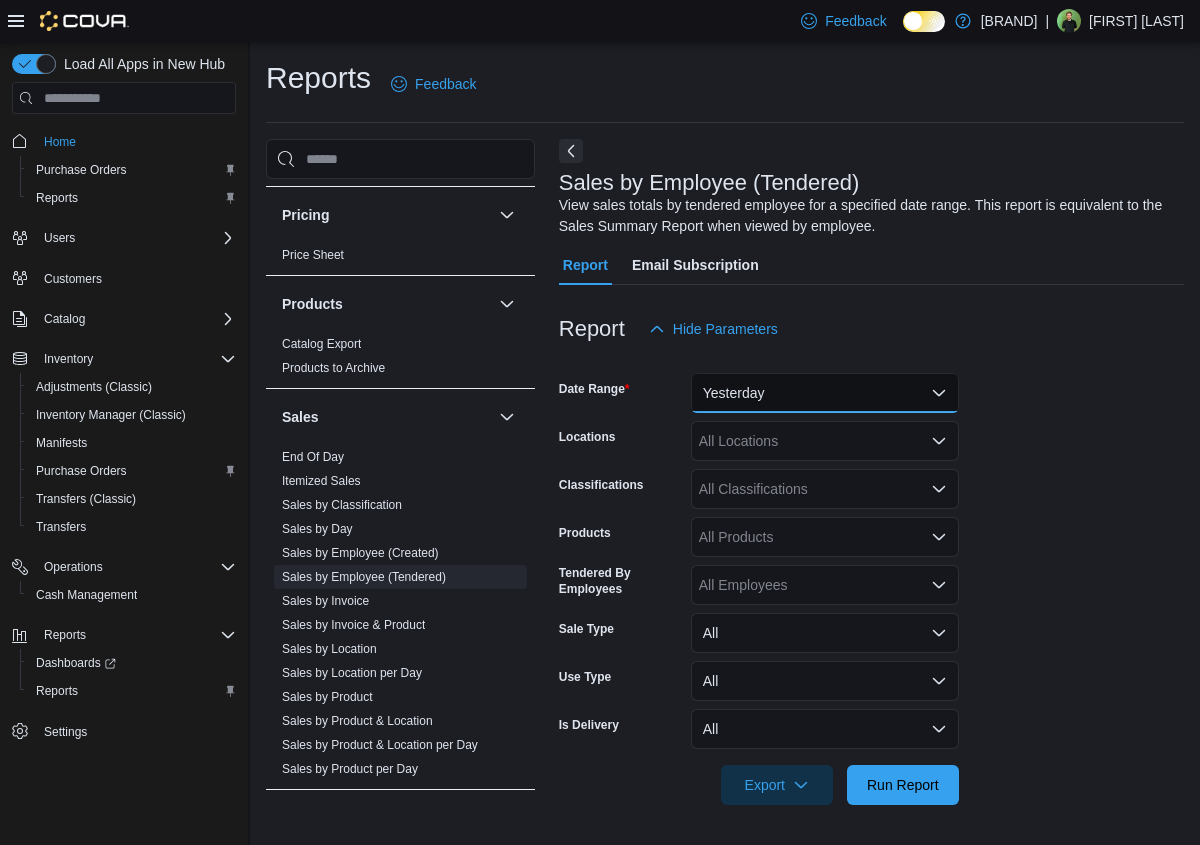 click on "Yesterday" at bounding box center [825, 393] 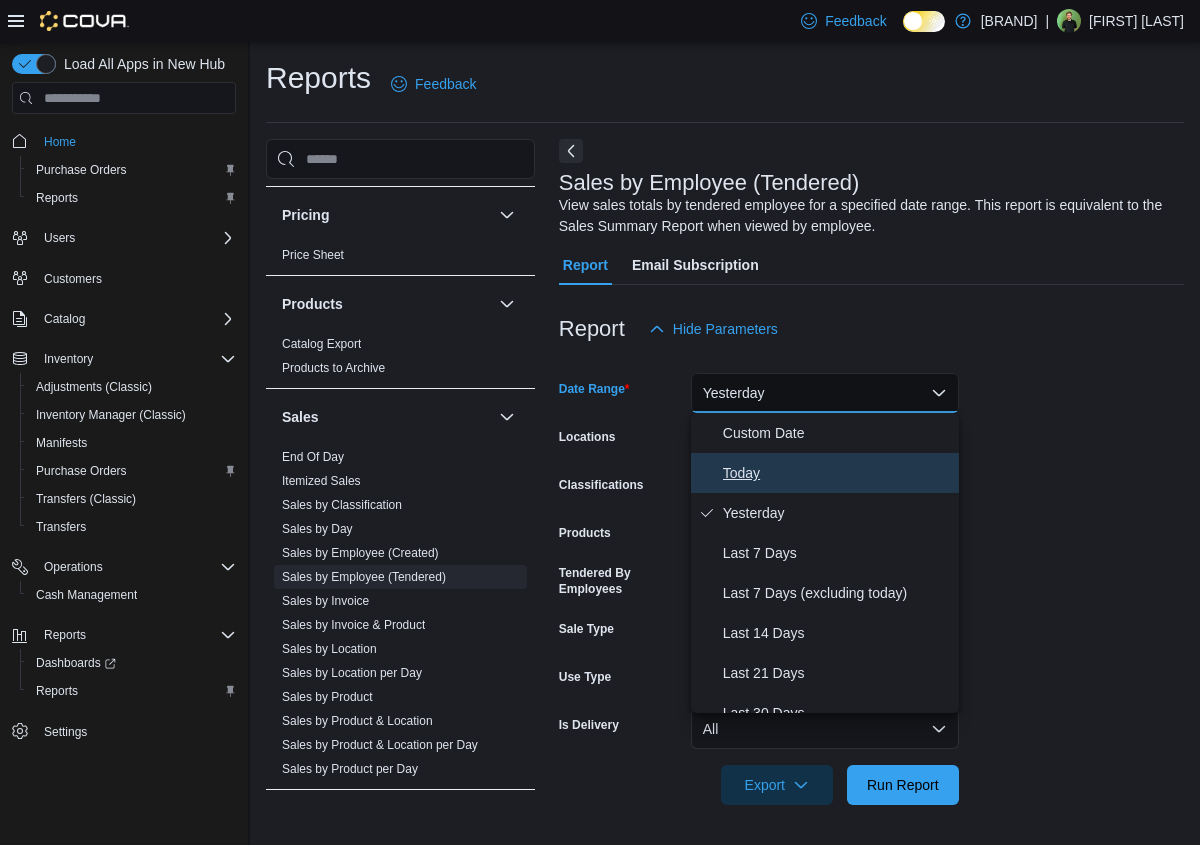 click on "Today" at bounding box center [837, 473] 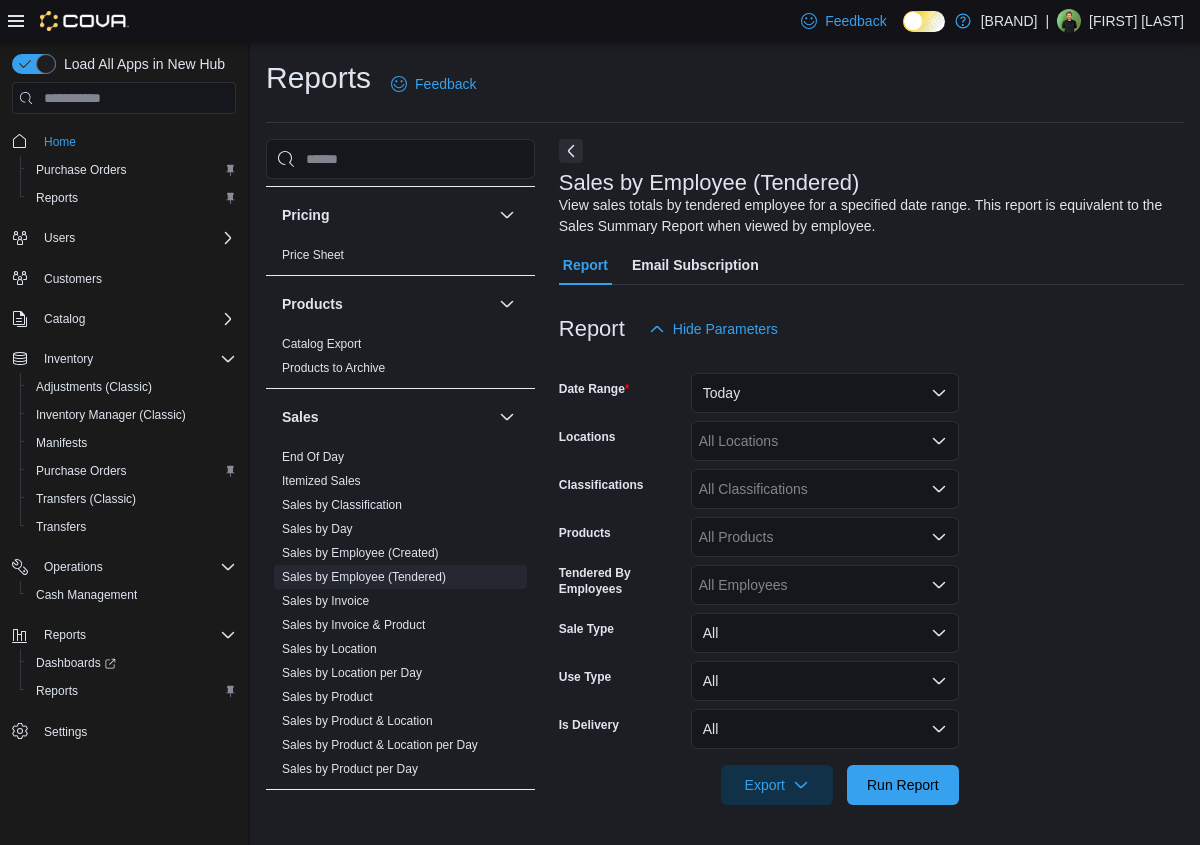 click on "Date Range Today Locations All Locations Classifications All Classifications Products All Products Tendered By Employees All Employees Sale Type All Use Type All Is Delivery All Export  Run Report" at bounding box center [871, 577] 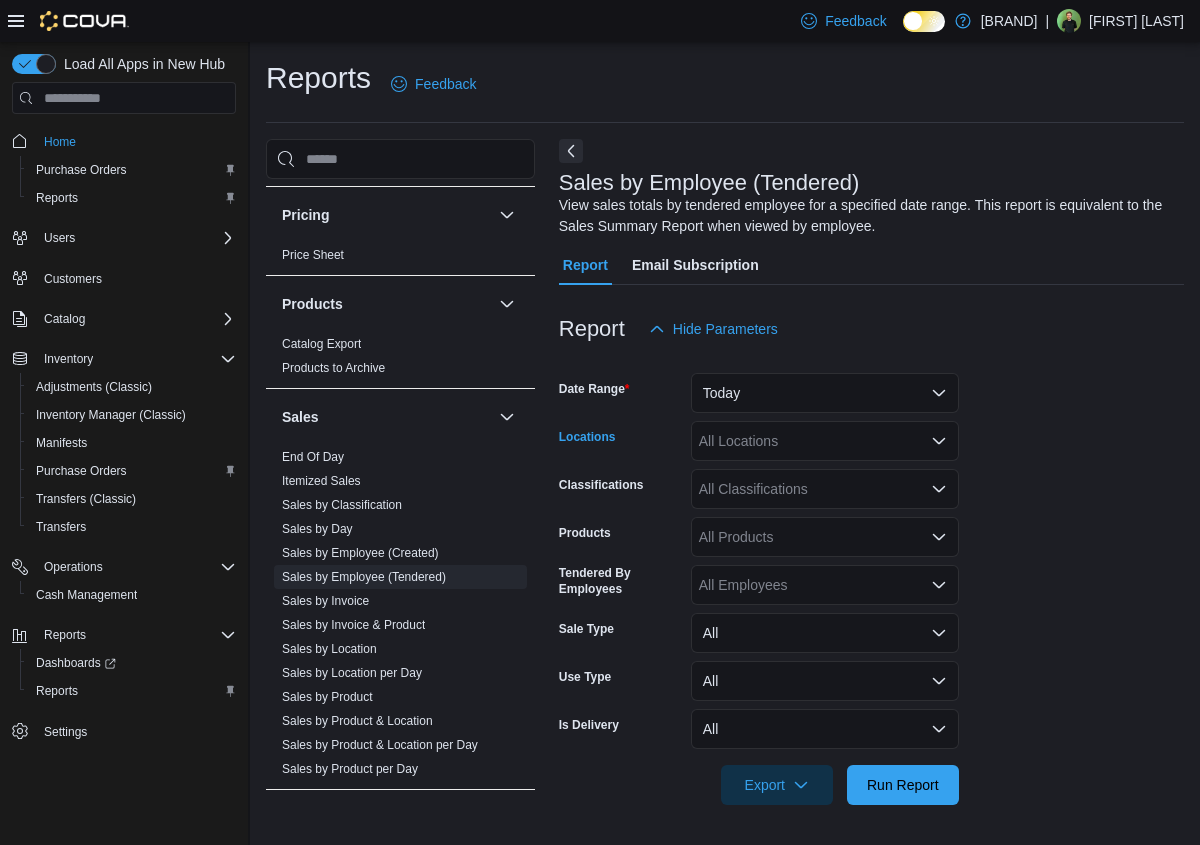 click on "All Locations" at bounding box center [825, 441] 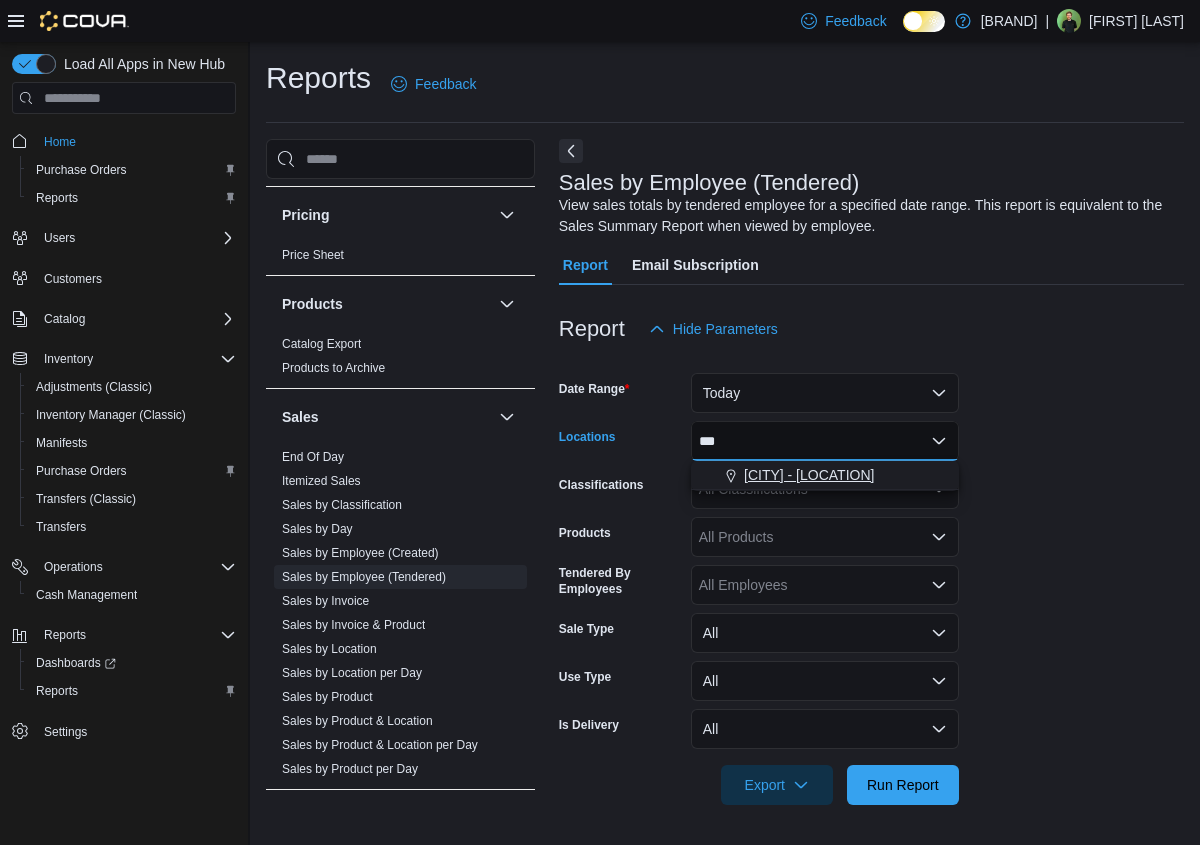 type on "***" 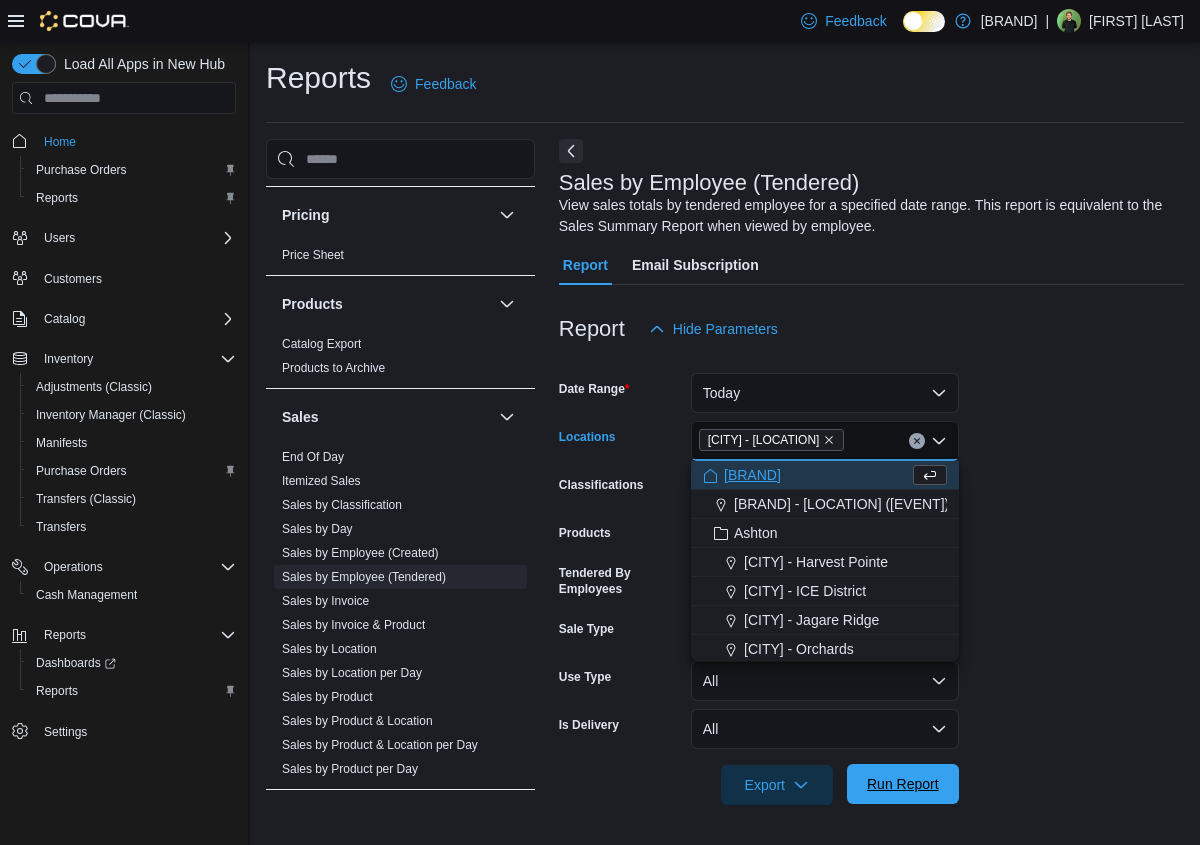 click on "Run Report" at bounding box center (903, 784) 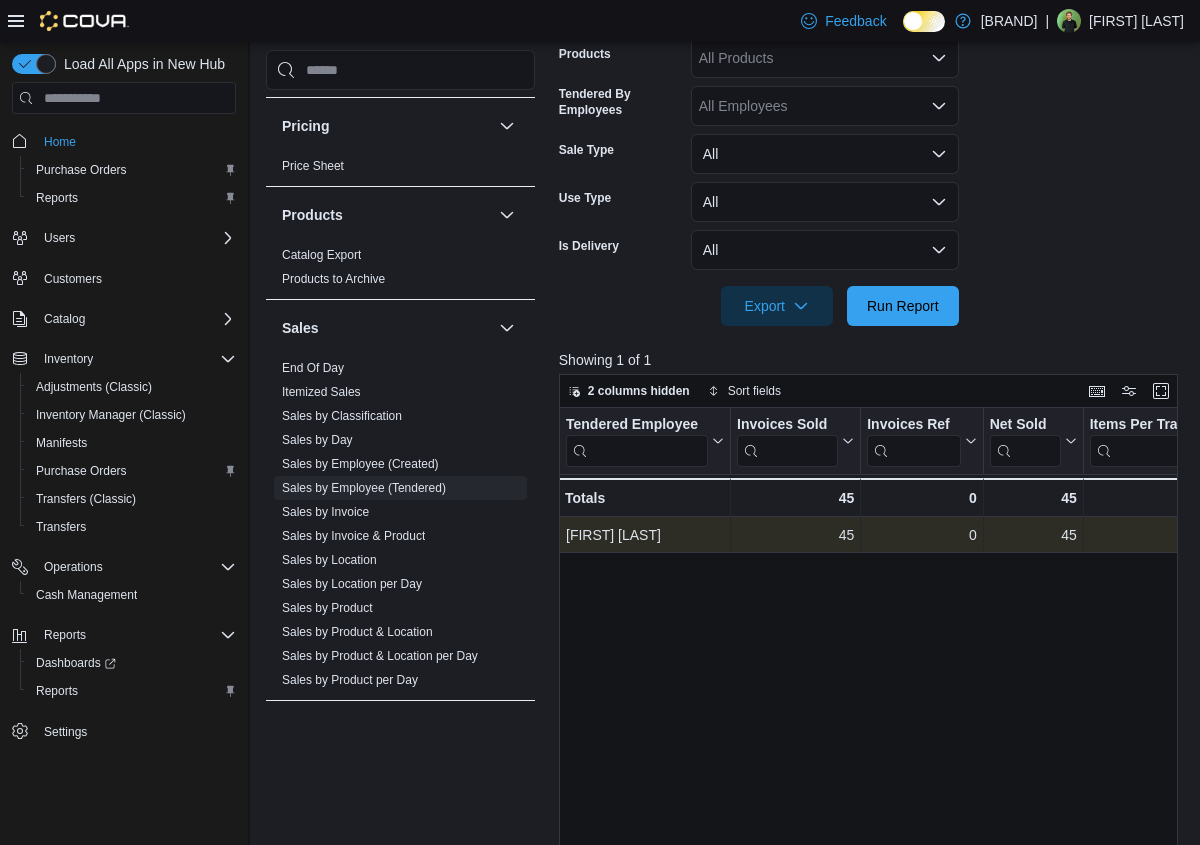 scroll, scrollTop: 483, scrollLeft: 0, axis: vertical 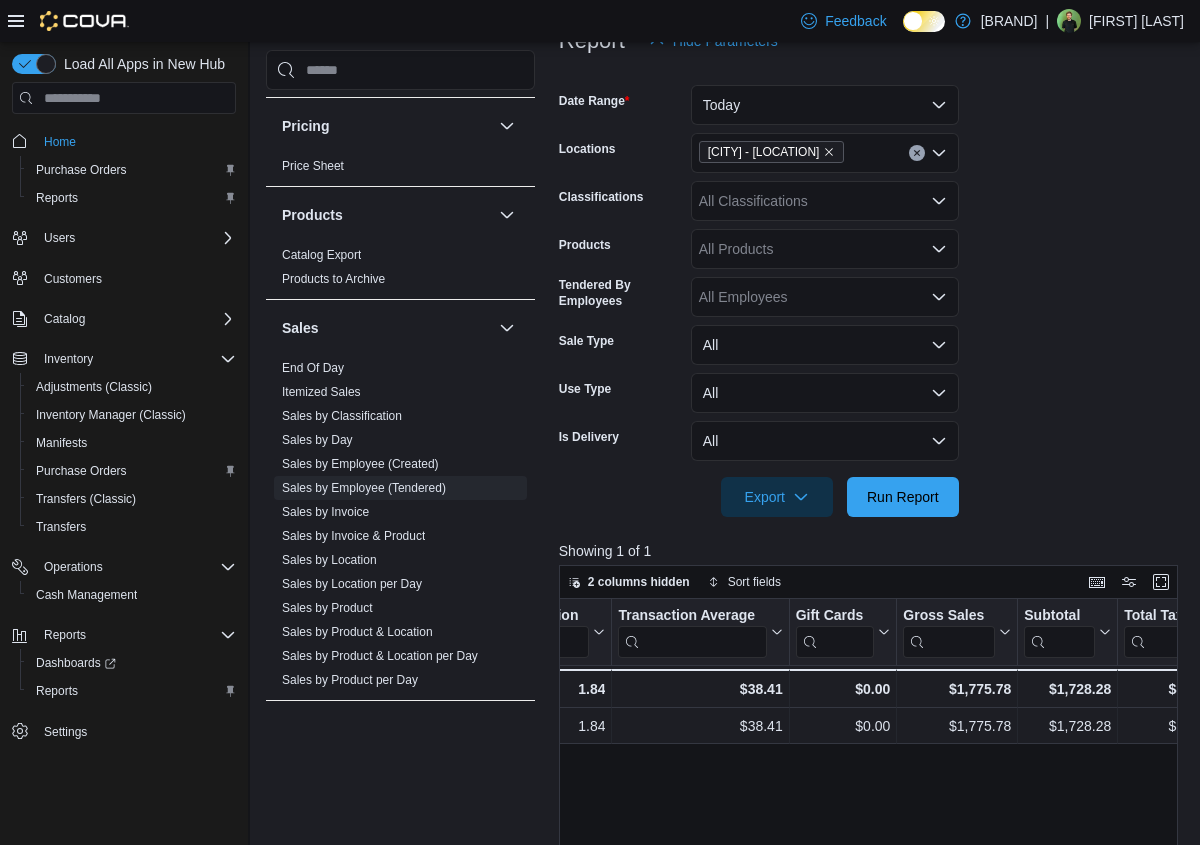 click on "All Classifications" at bounding box center [825, 201] 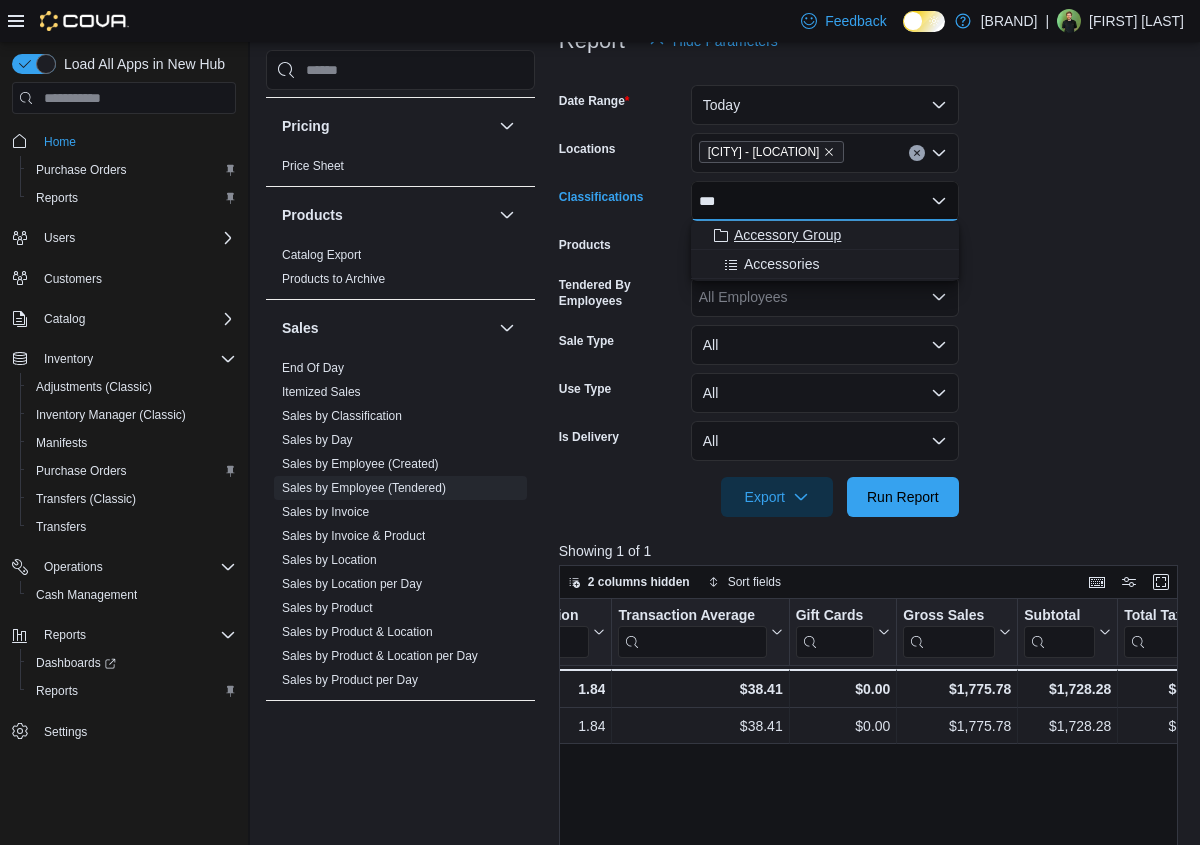type on "***" 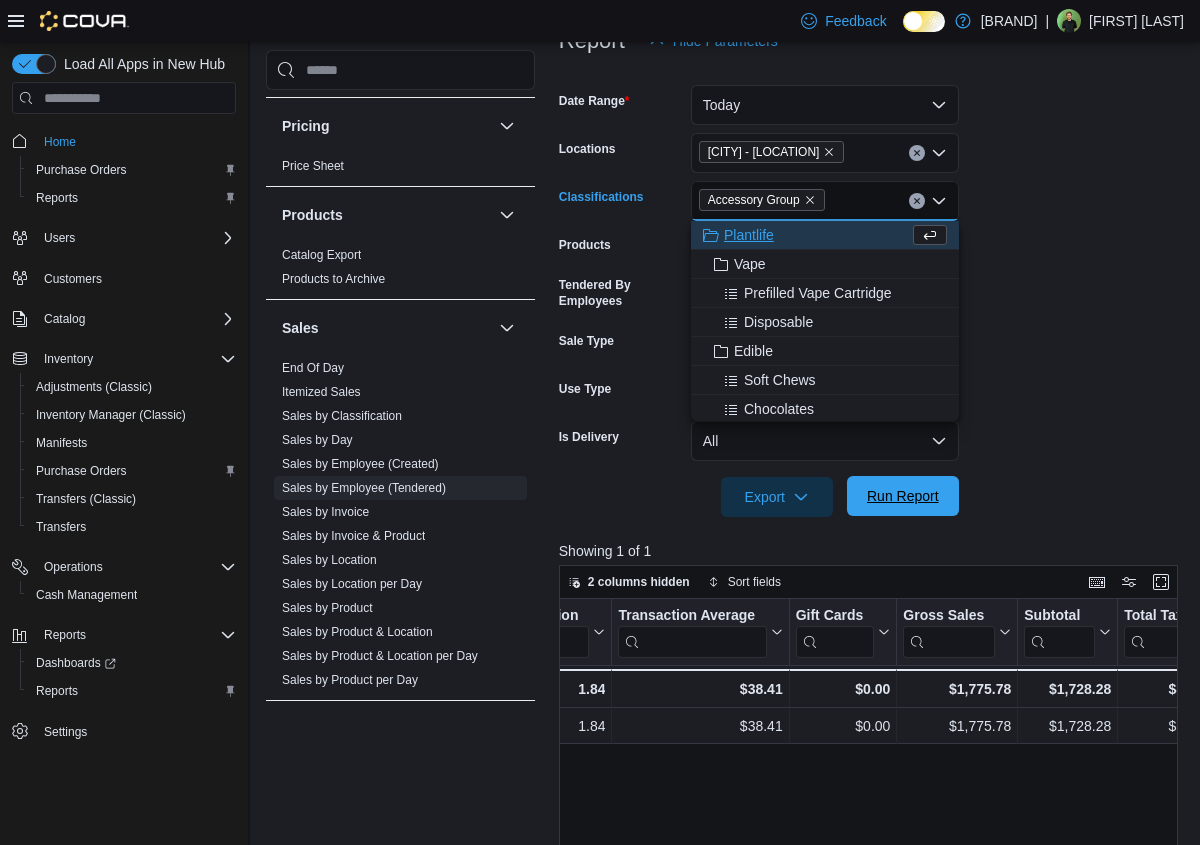 click on "Run Report" at bounding box center (903, 496) 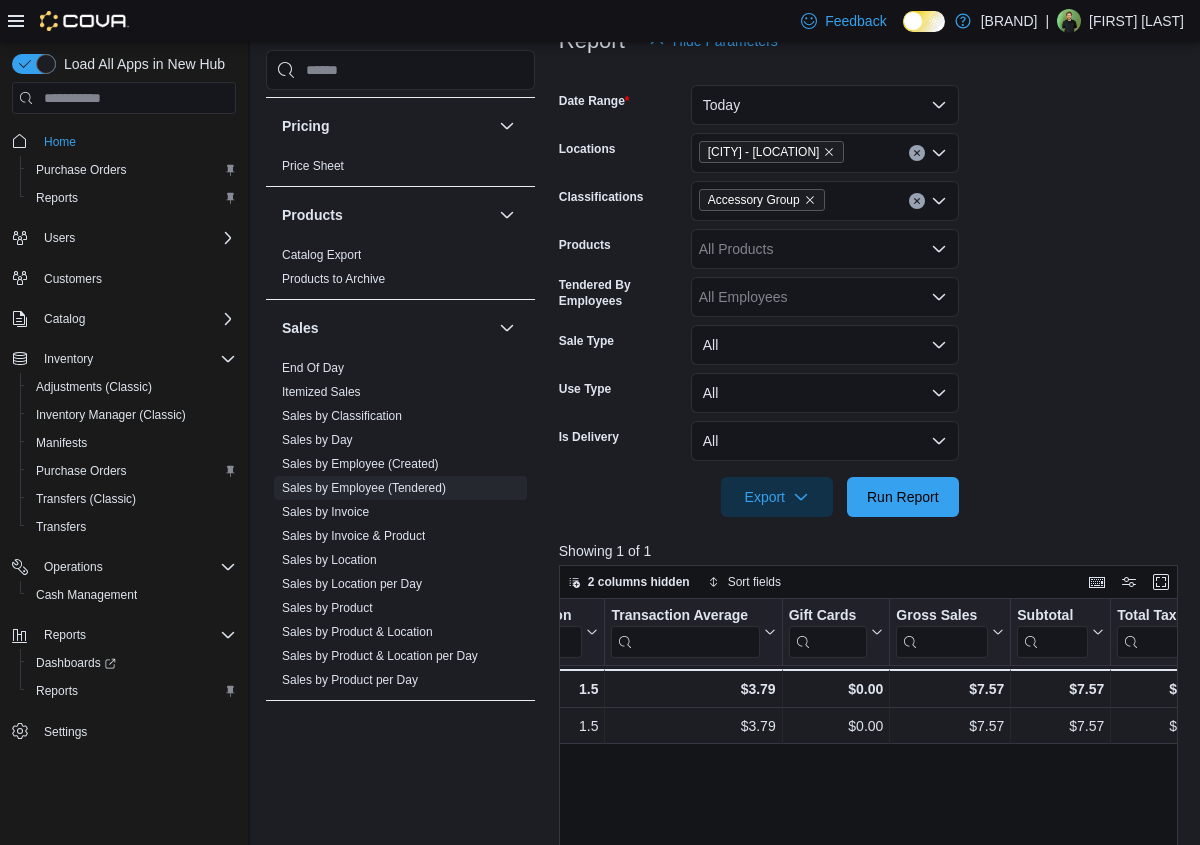 scroll, scrollTop: 0, scrollLeft: 840, axis: horizontal 